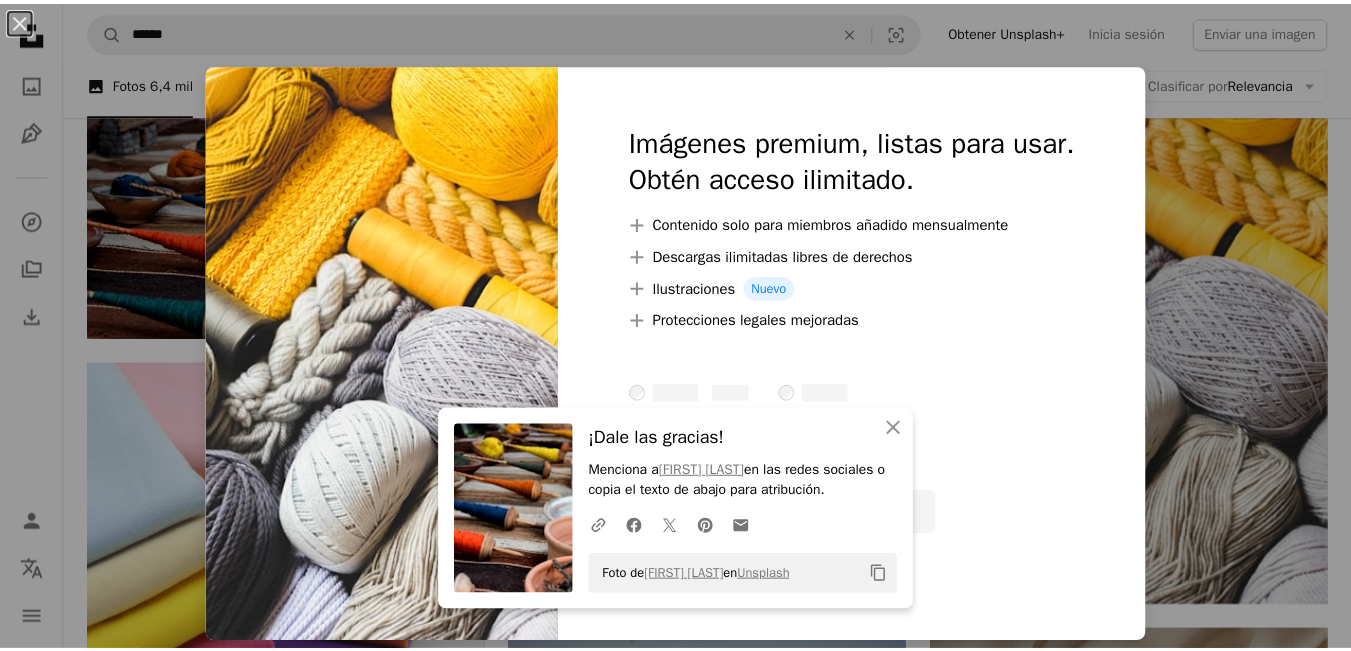 scroll, scrollTop: 2500, scrollLeft: 0, axis: vertical 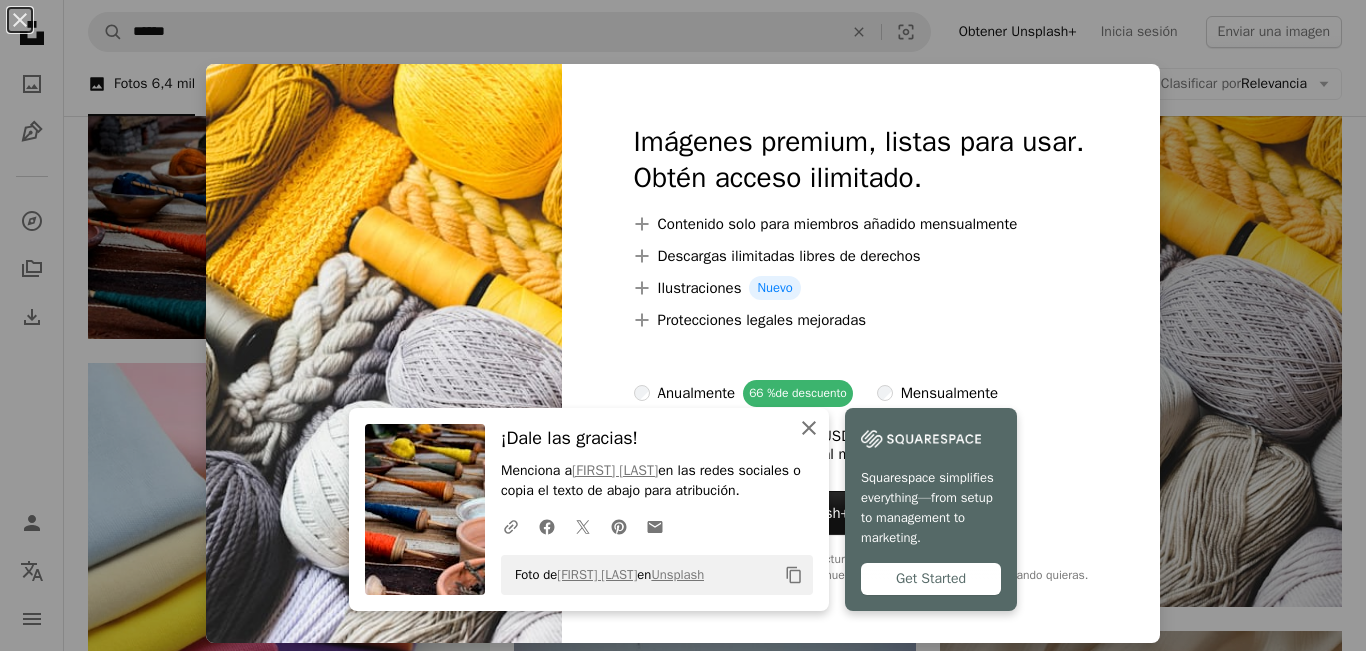 click on "An X shape" 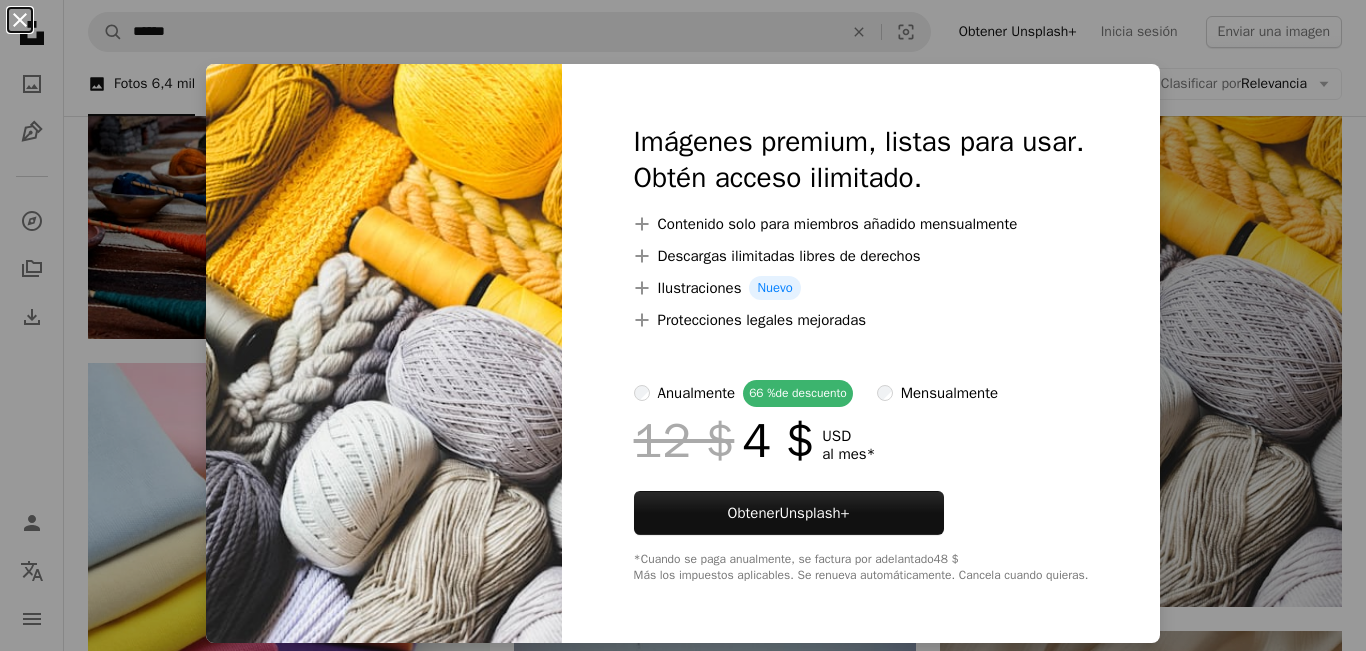 click on "An X shape" at bounding box center [20, 20] 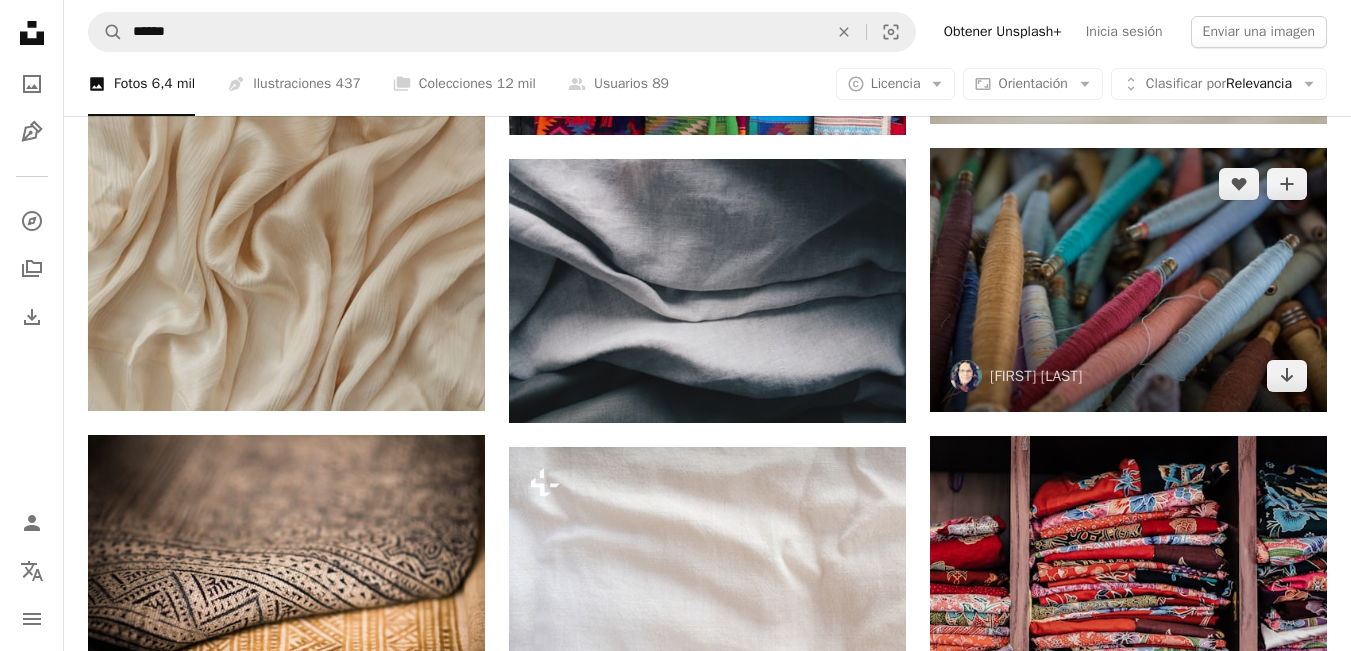scroll, scrollTop: 4200, scrollLeft: 0, axis: vertical 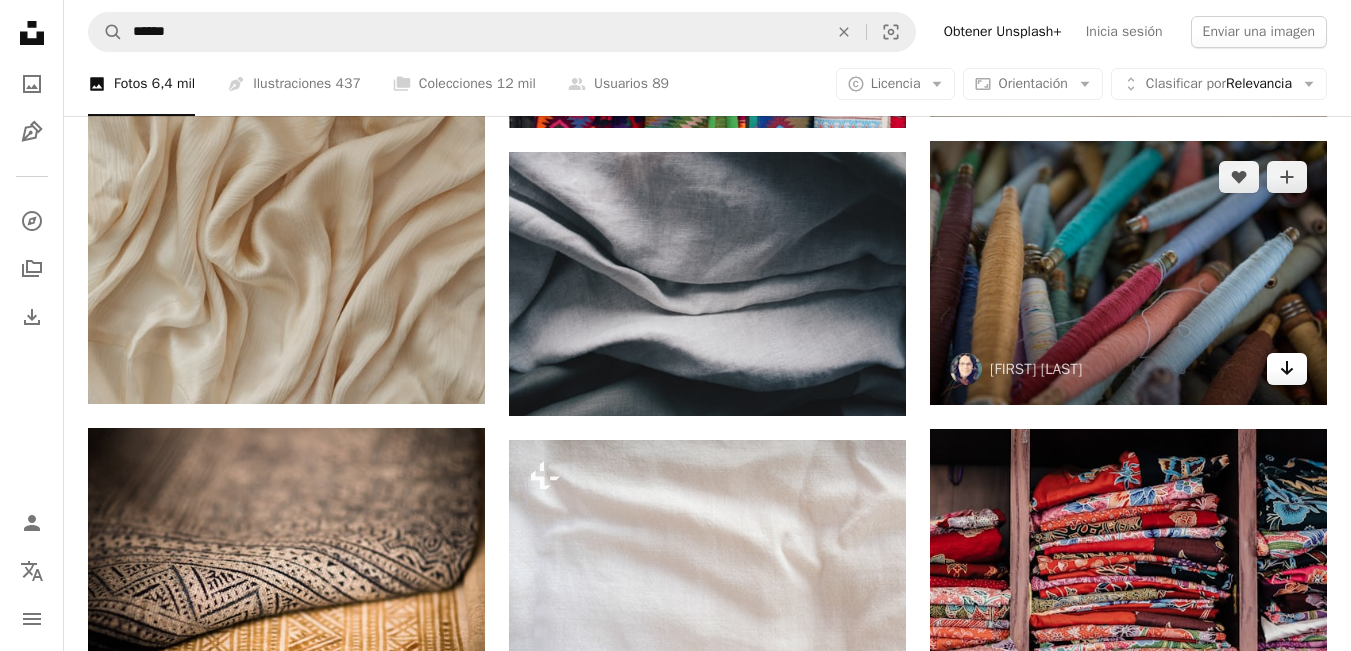 click on "Arrow pointing down" 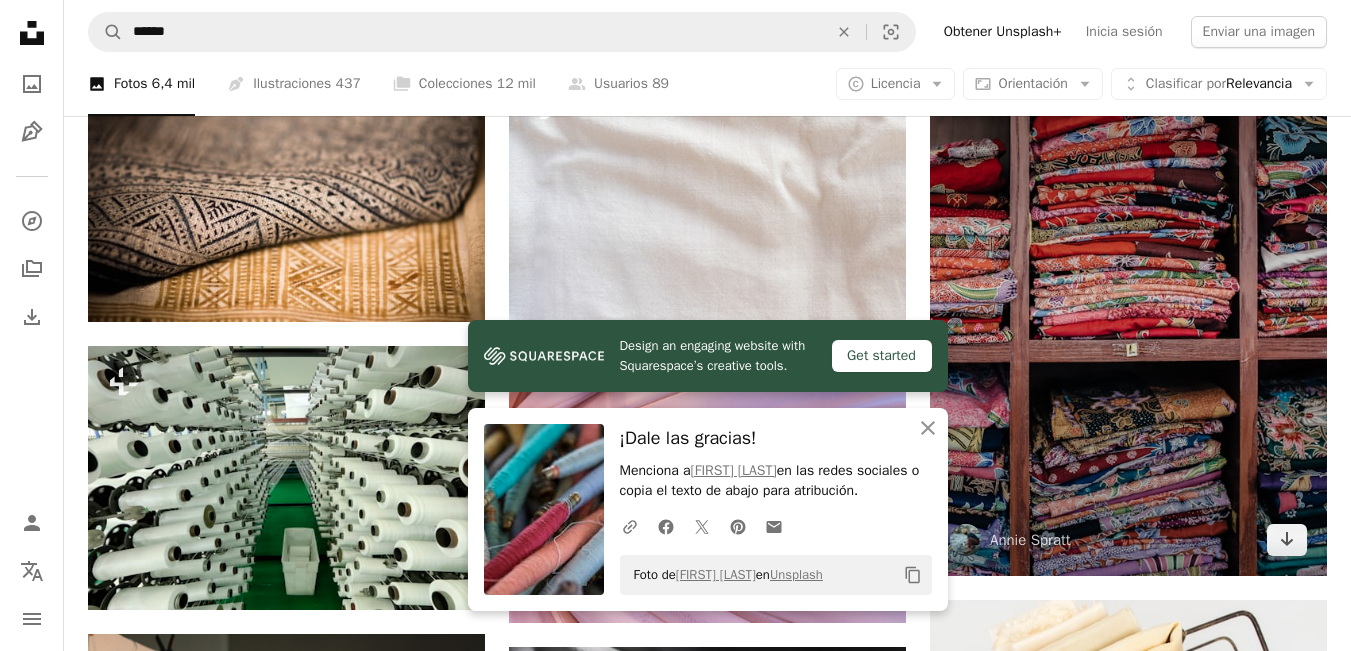 scroll, scrollTop: 4600, scrollLeft: 0, axis: vertical 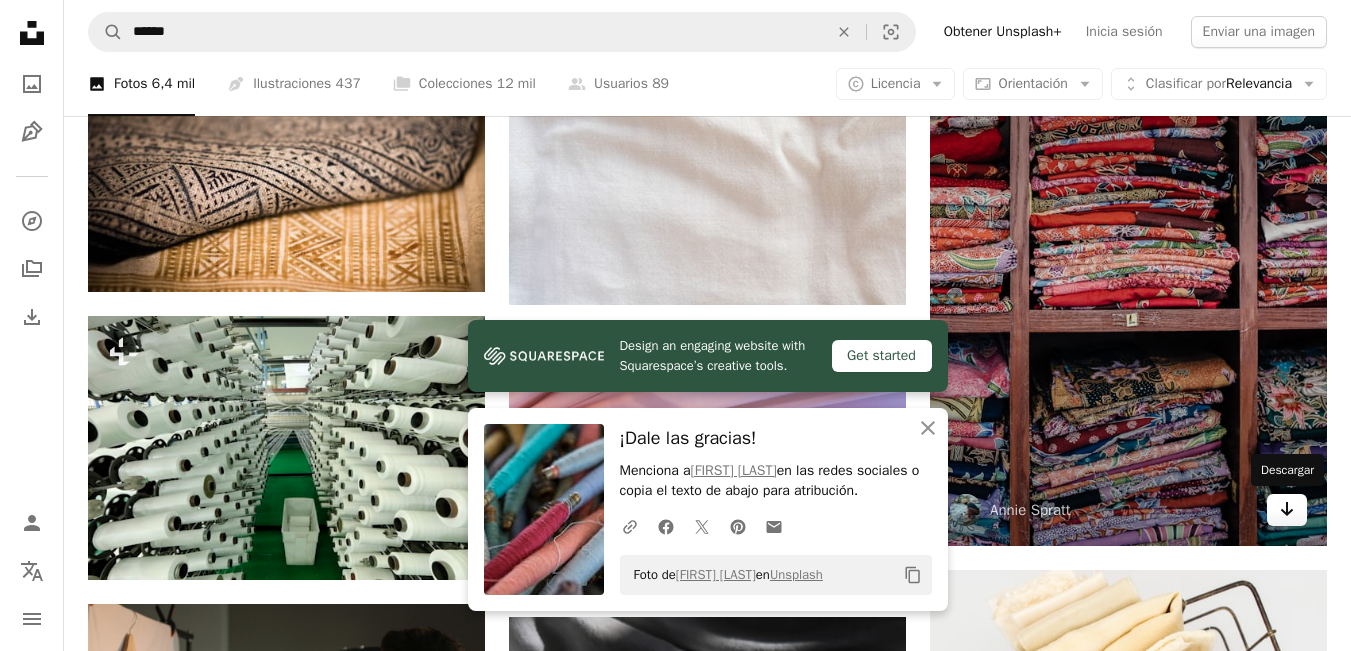 click on "Arrow pointing down" 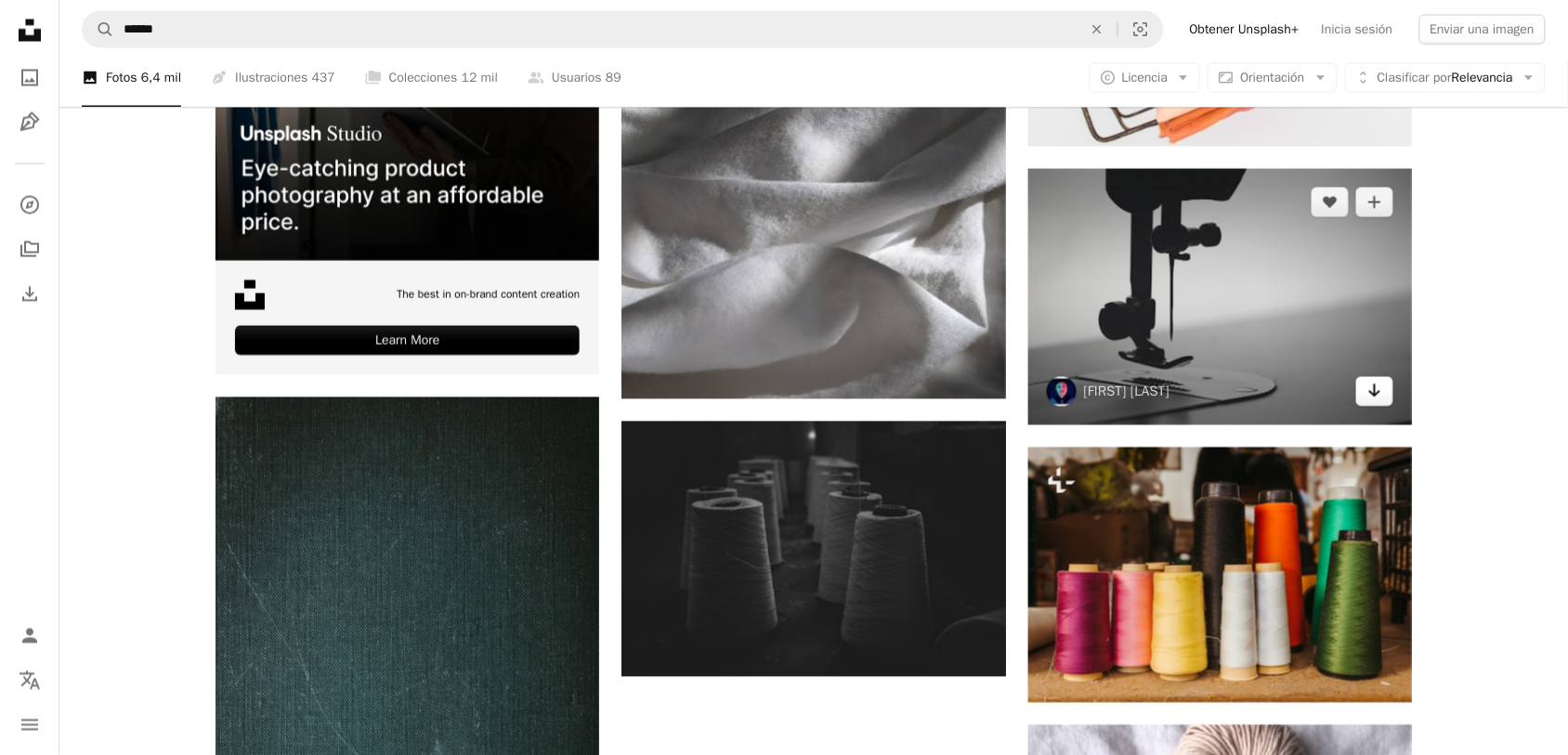 scroll, scrollTop: 5131, scrollLeft: 0, axis: vertical 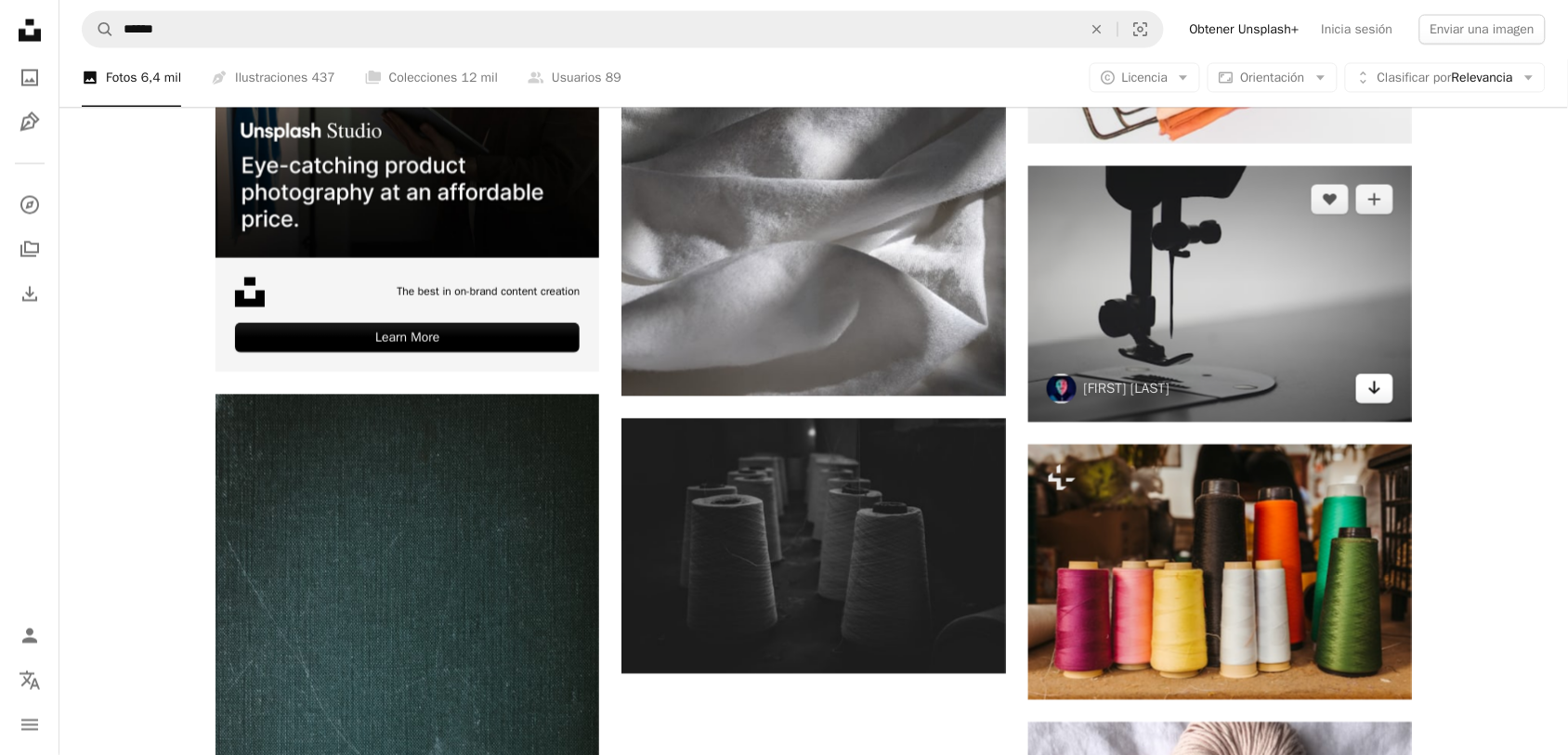 click on "Arrow pointing down" 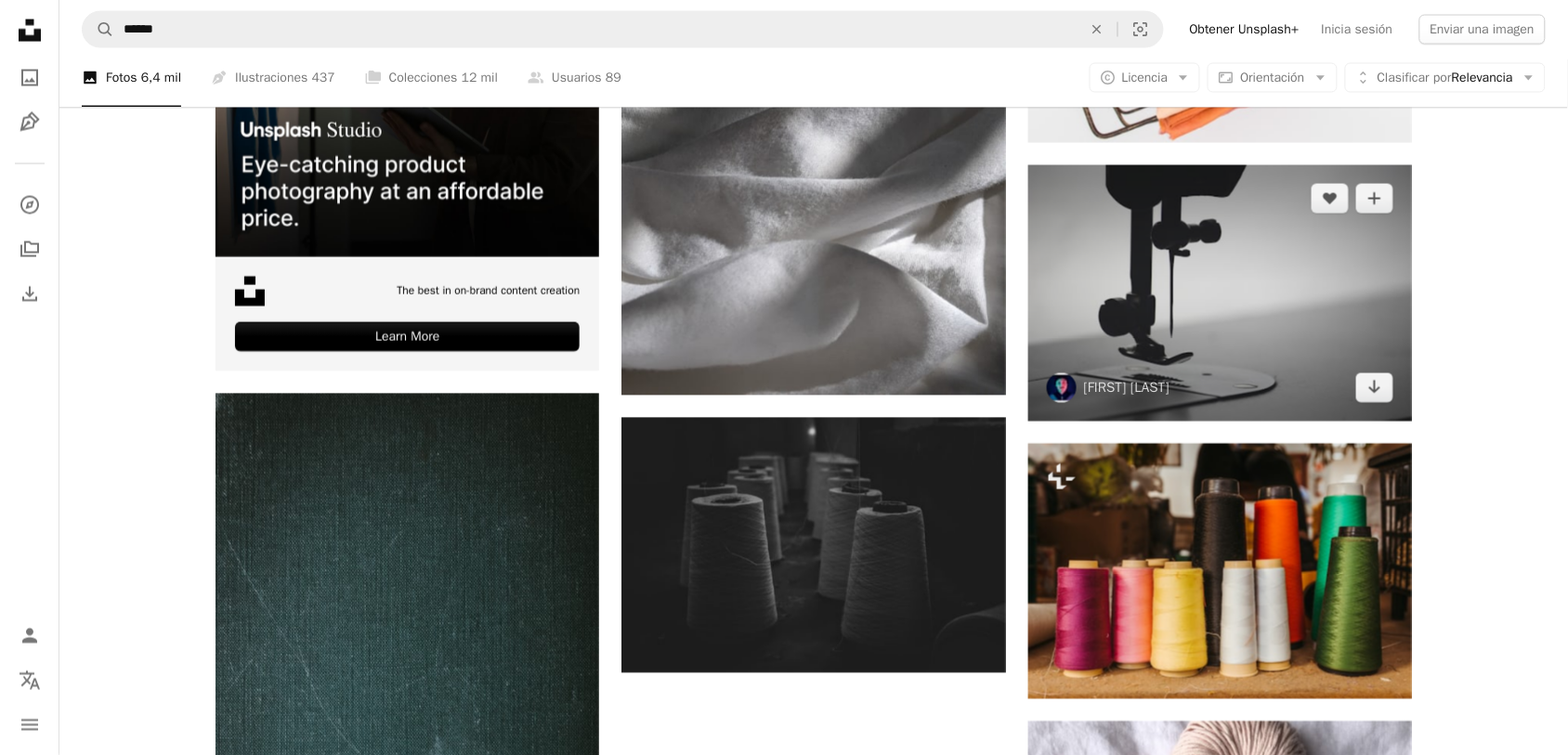 scroll, scrollTop: 5131, scrollLeft: 0, axis: vertical 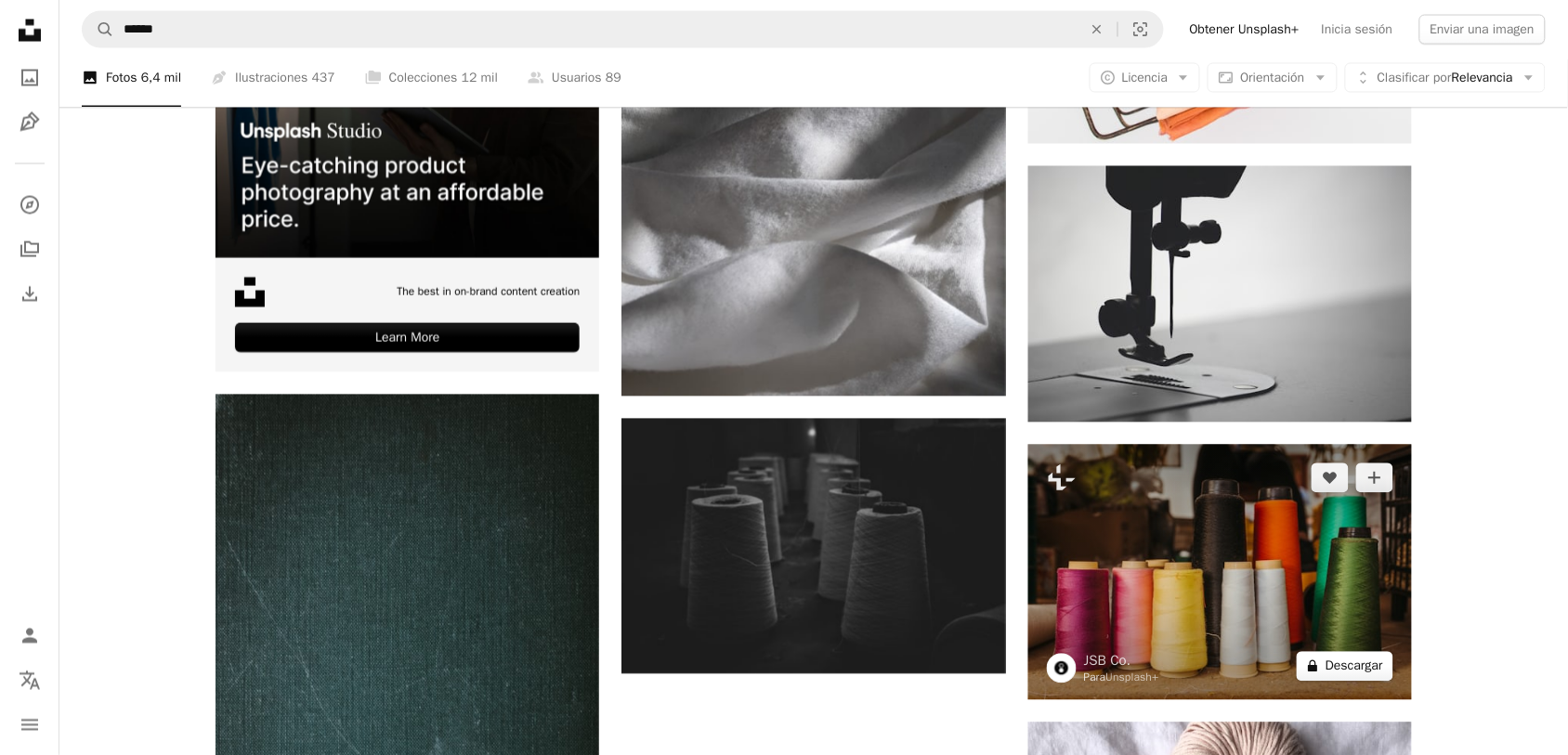 click on "A lock   Descargar" at bounding box center (1345, 667) 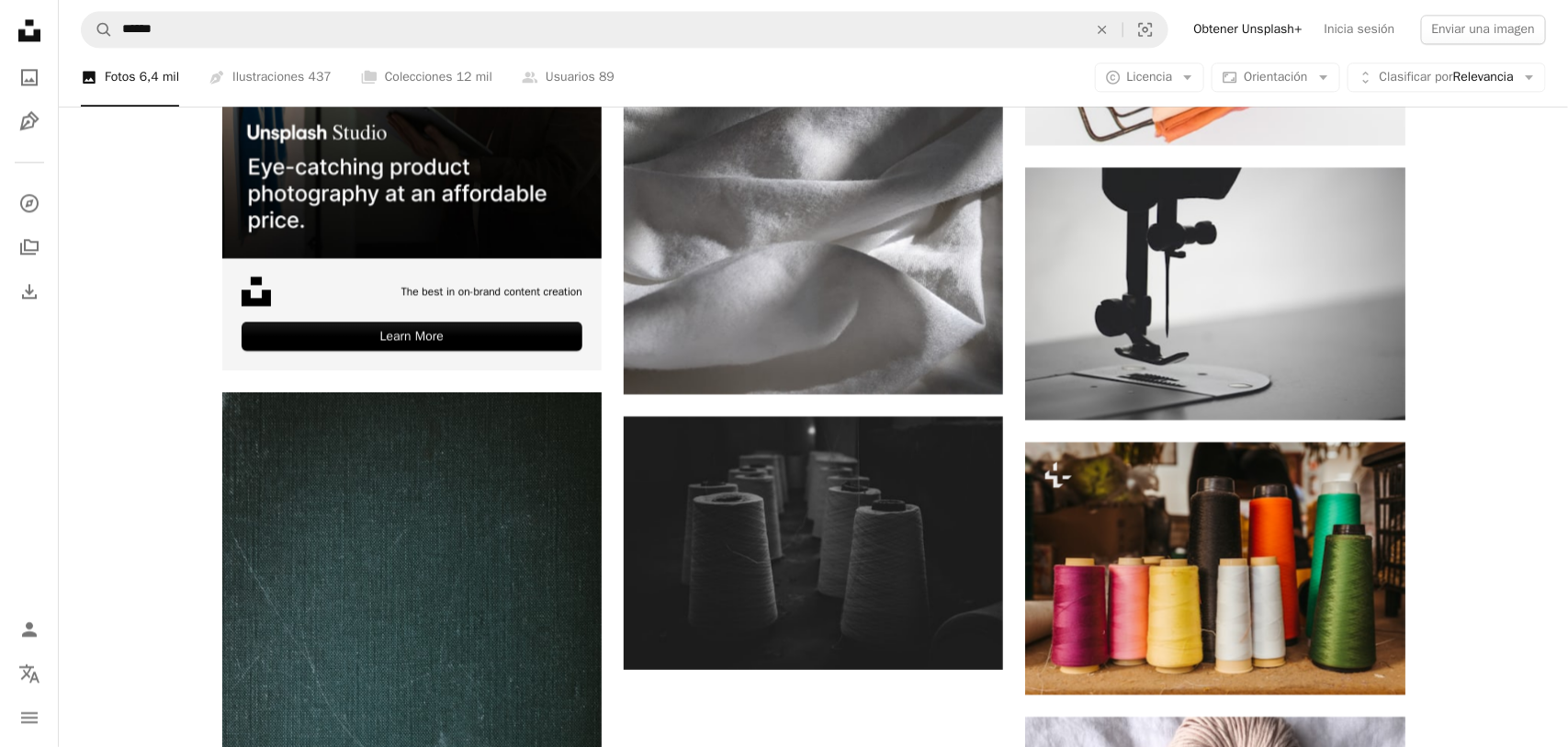 click on "An X shape" at bounding box center (18, 18) 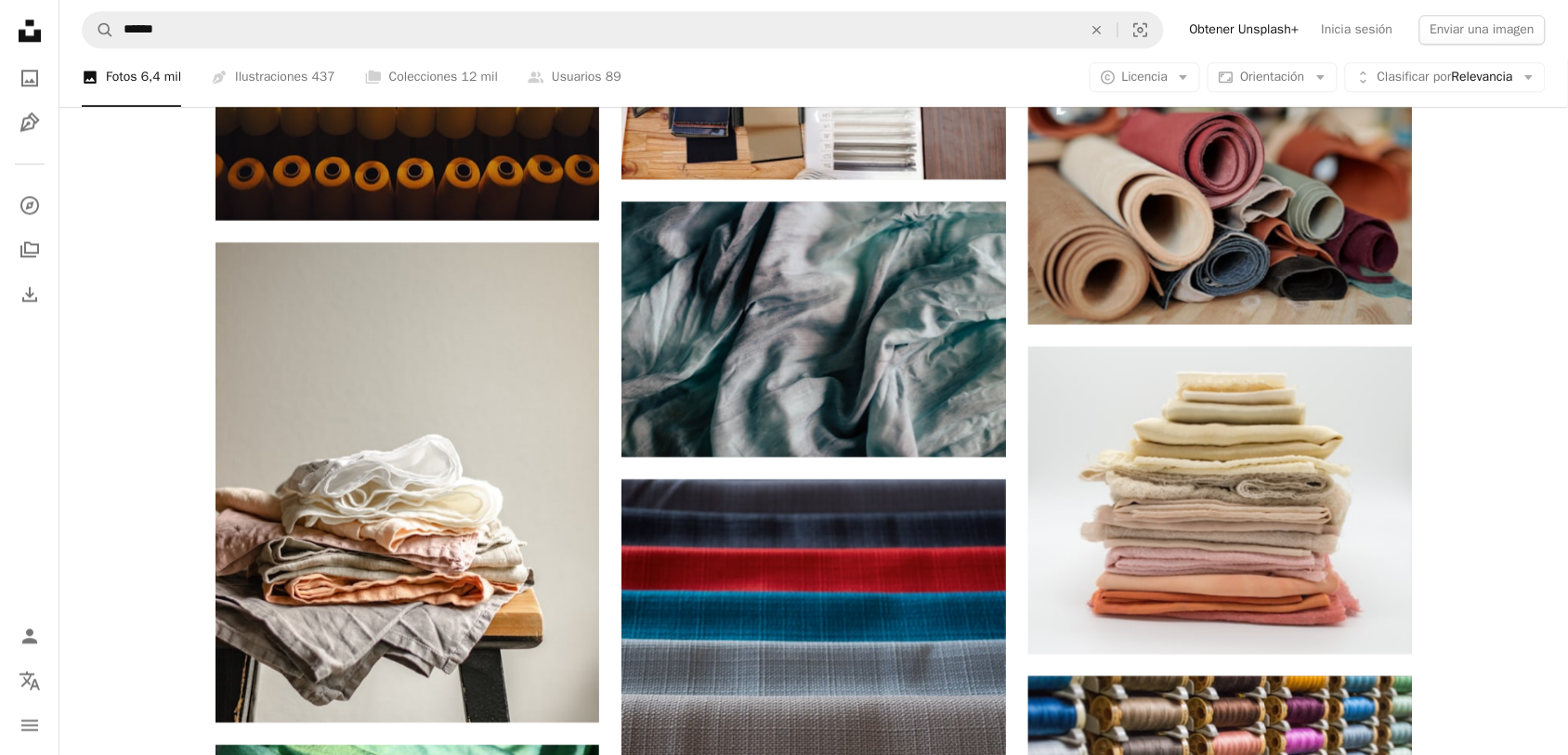 scroll, scrollTop: 1532, scrollLeft: 0, axis: vertical 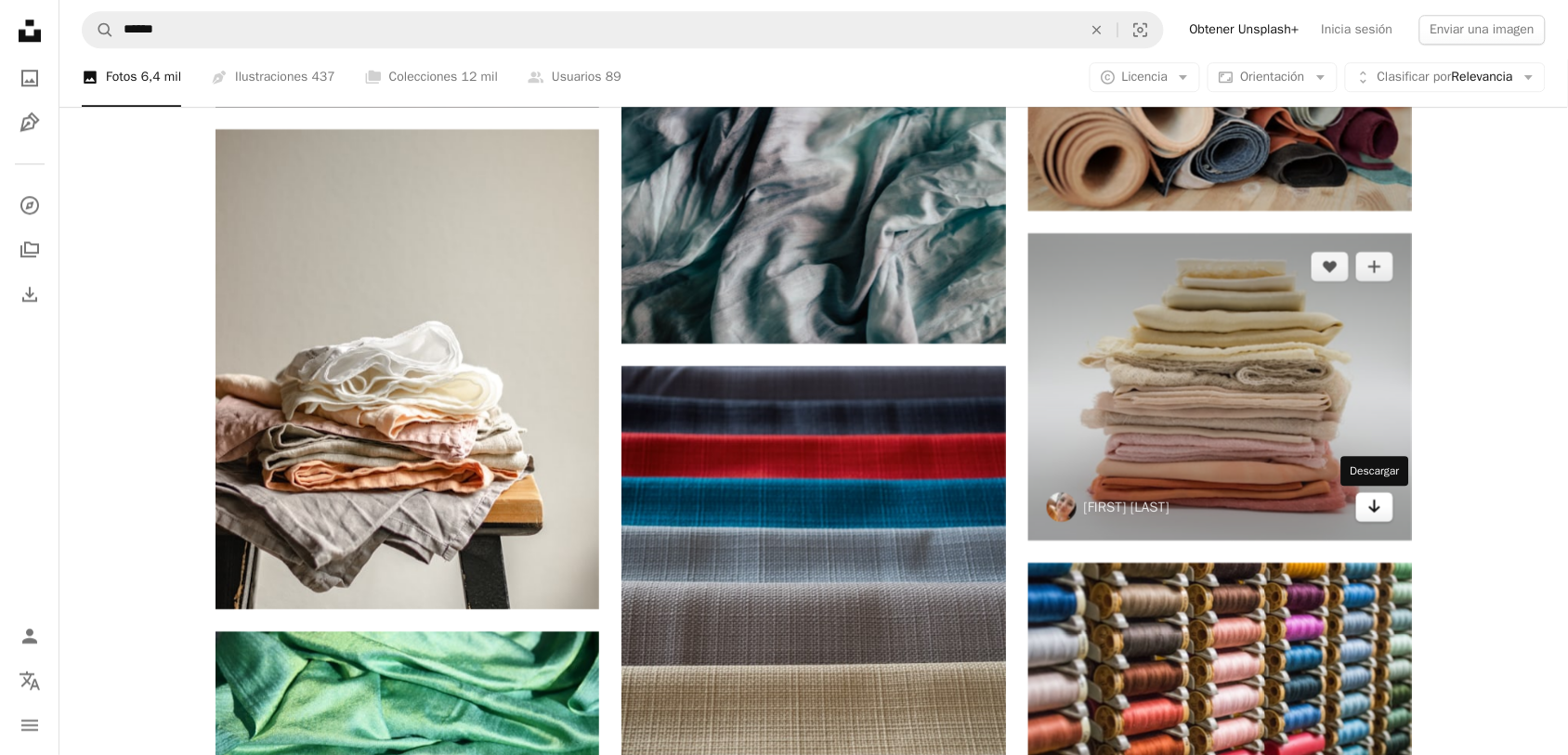 click on "Arrow pointing down" 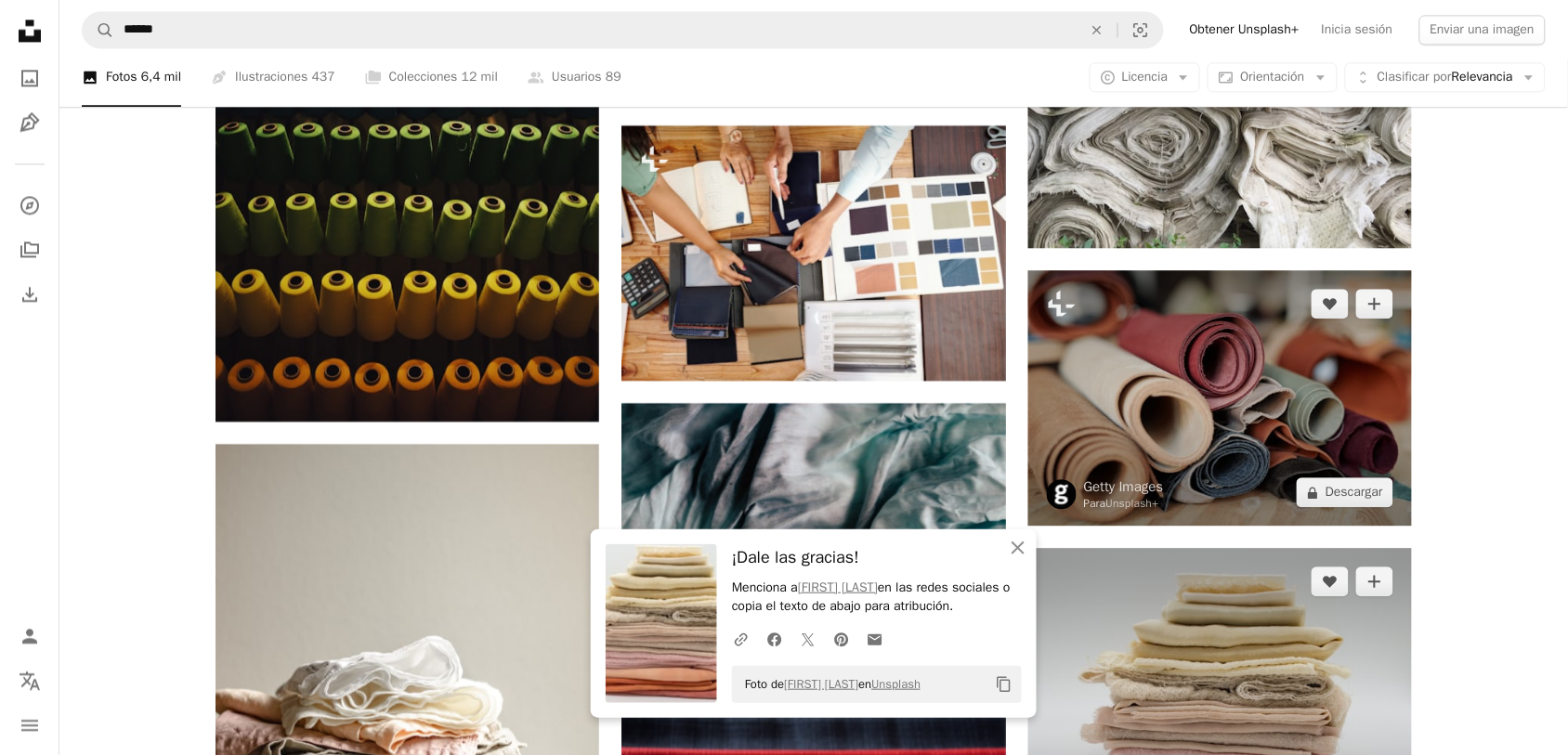 scroll, scrollTop: 1184, scrollLeft: 0, axis: vertical 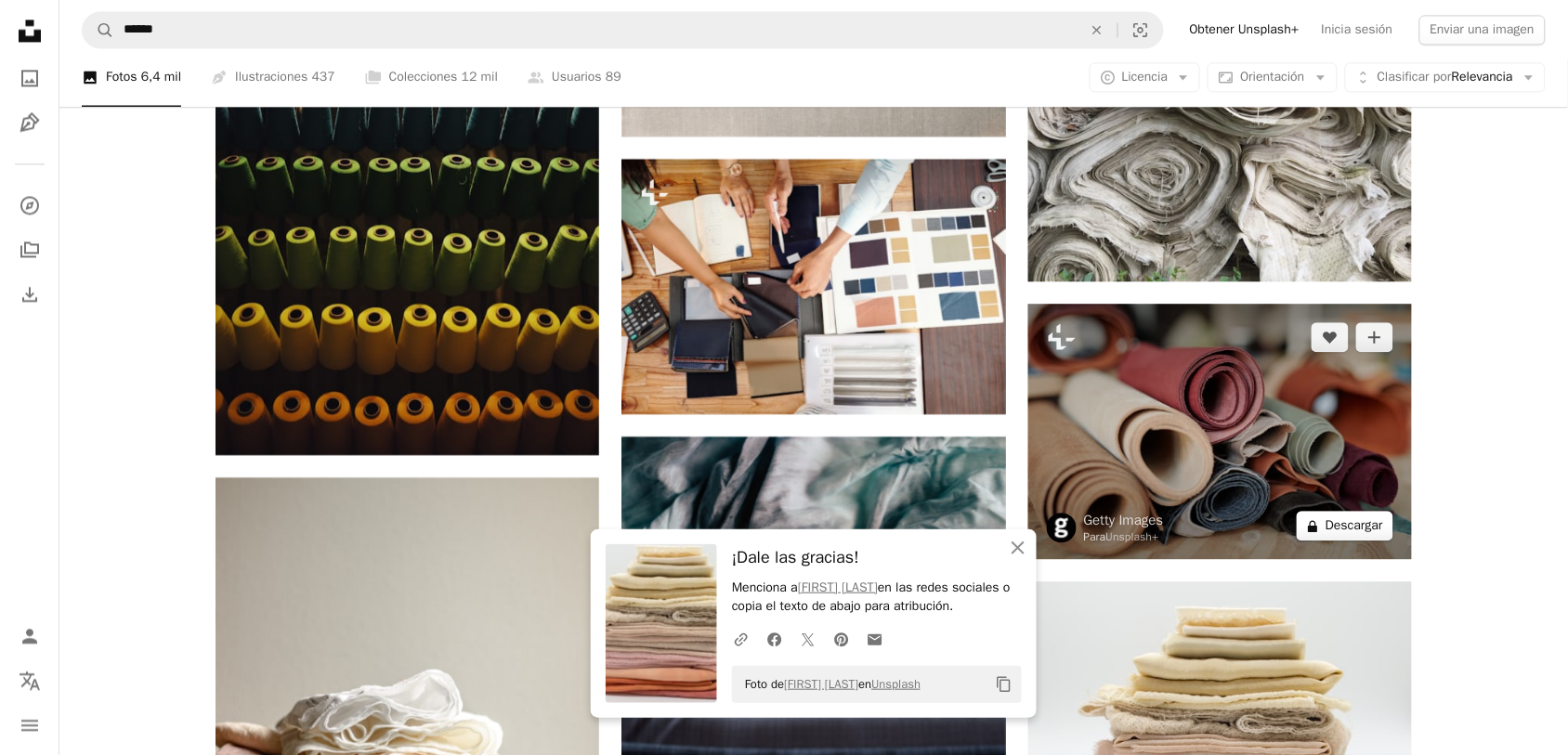 click on "A lock   Descargar" at bounding box center [1345, 526] 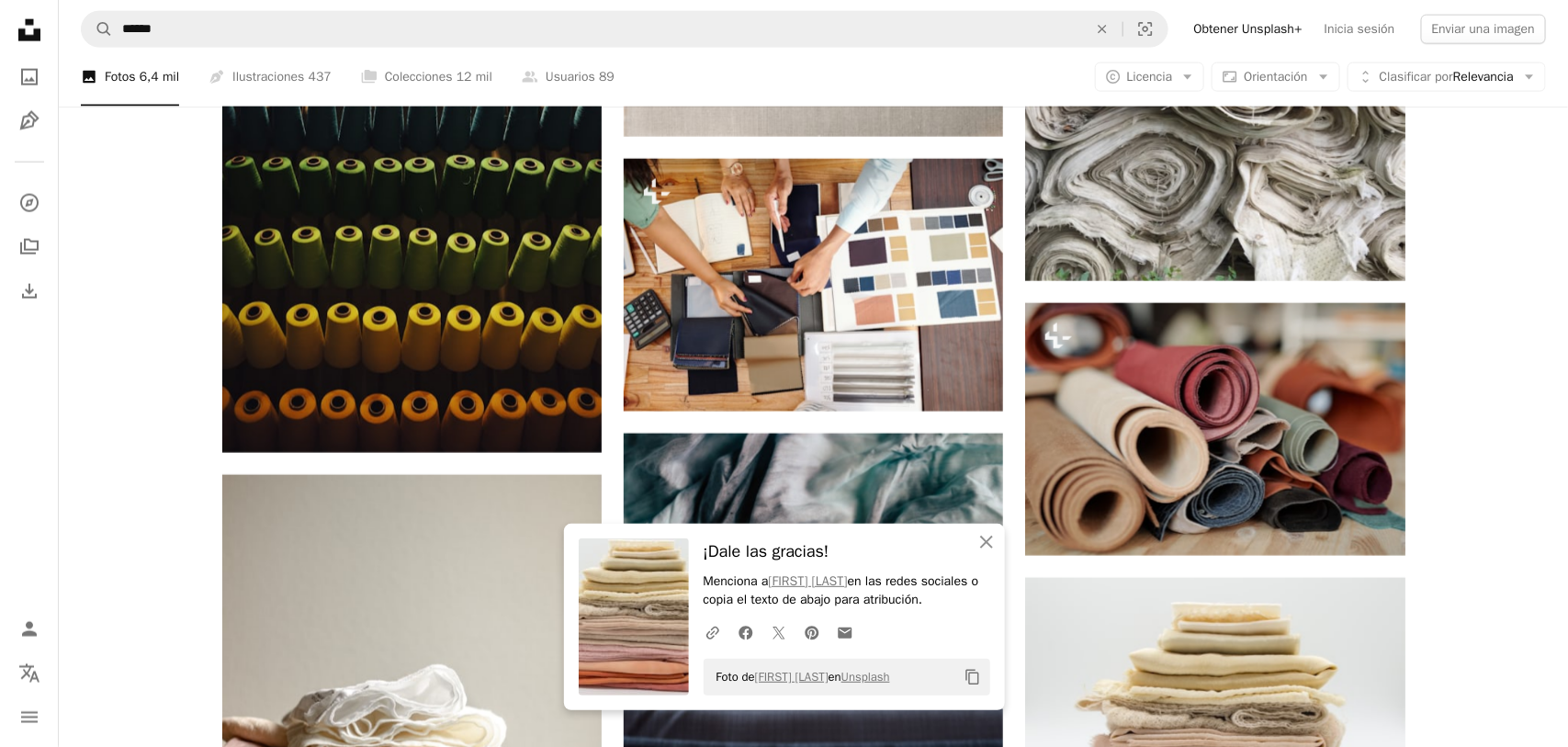 click on "An X shape" at bounding box center (18, 18) 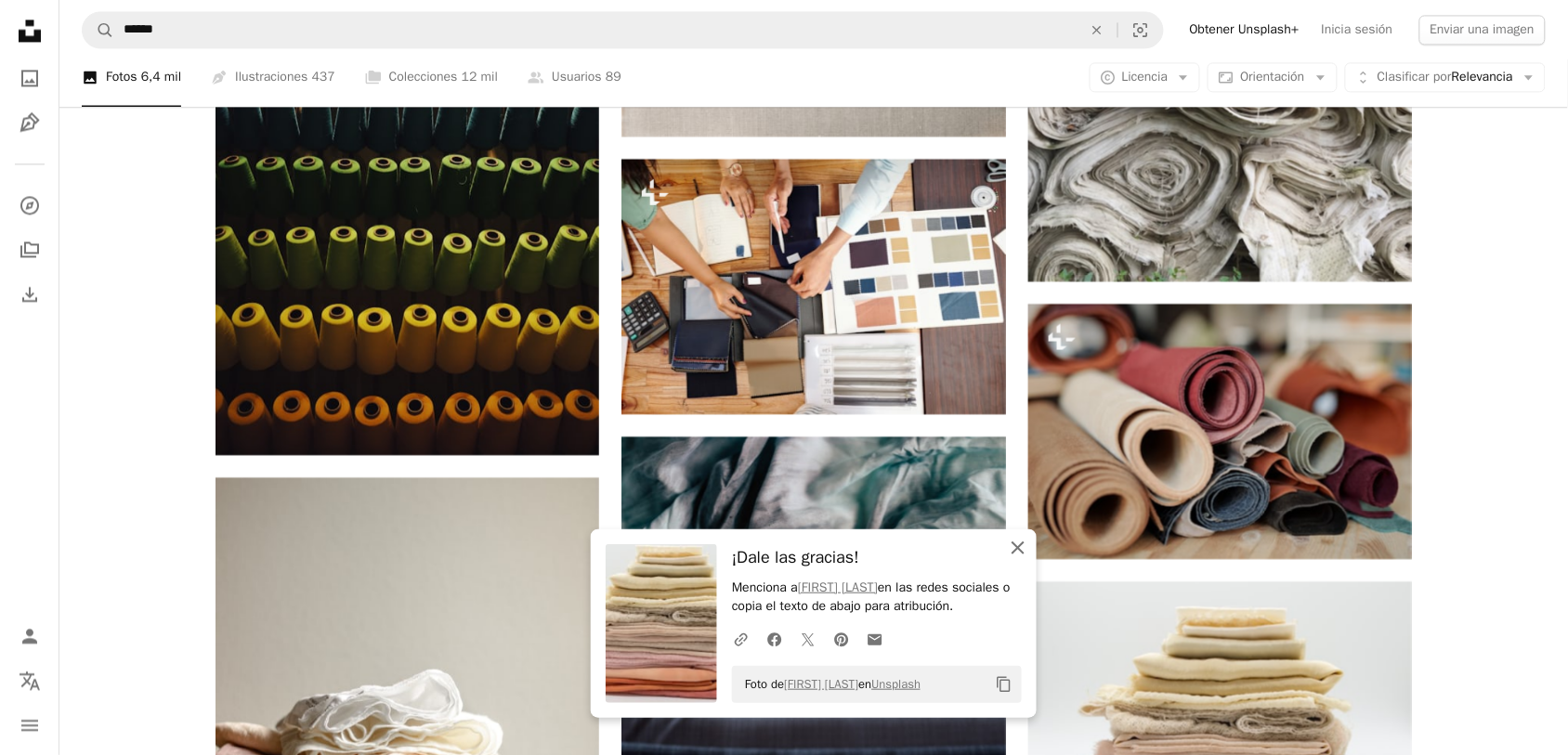click on "An X shape" 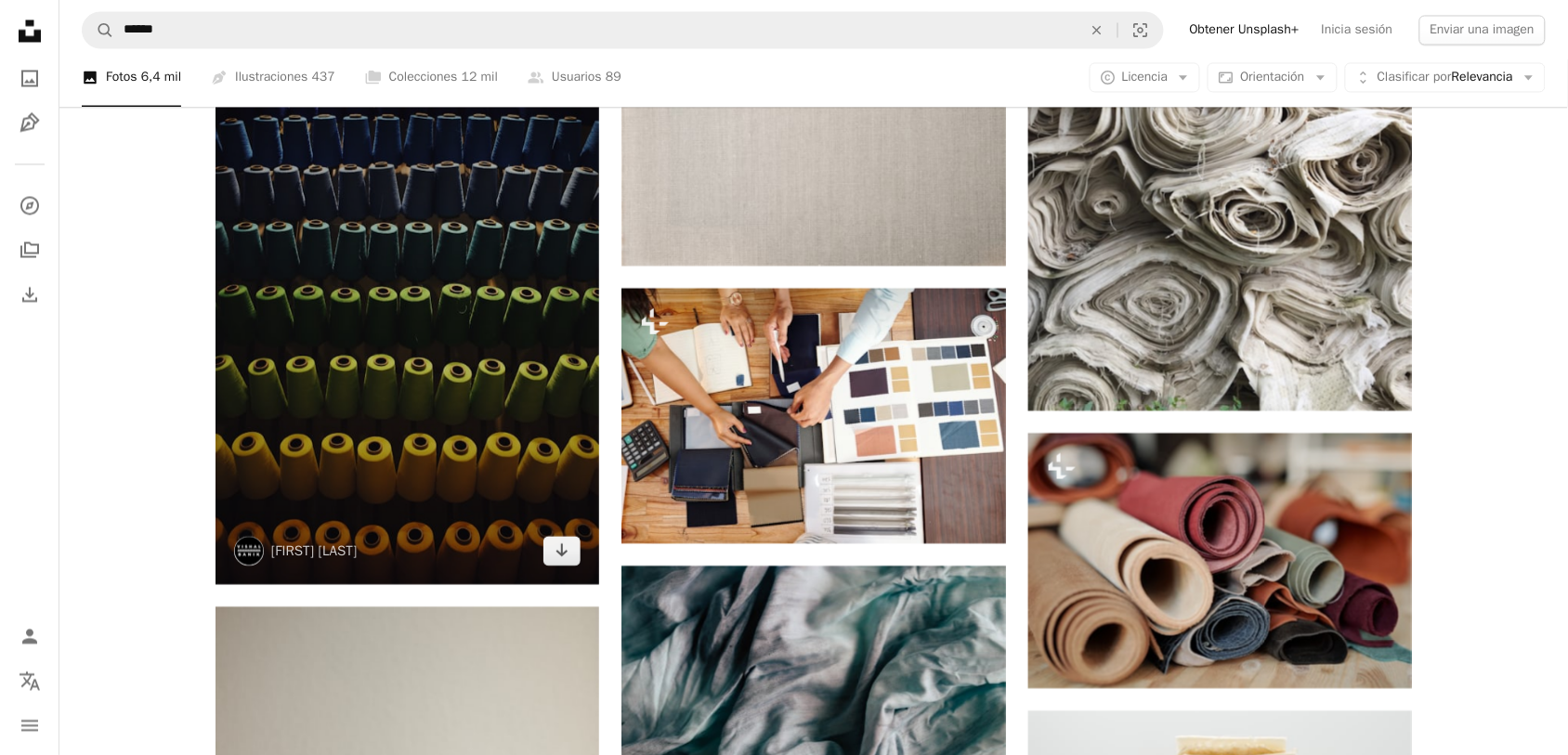 scroll, scrollTop: 1068, scrollLeft: 0, axis: vertical 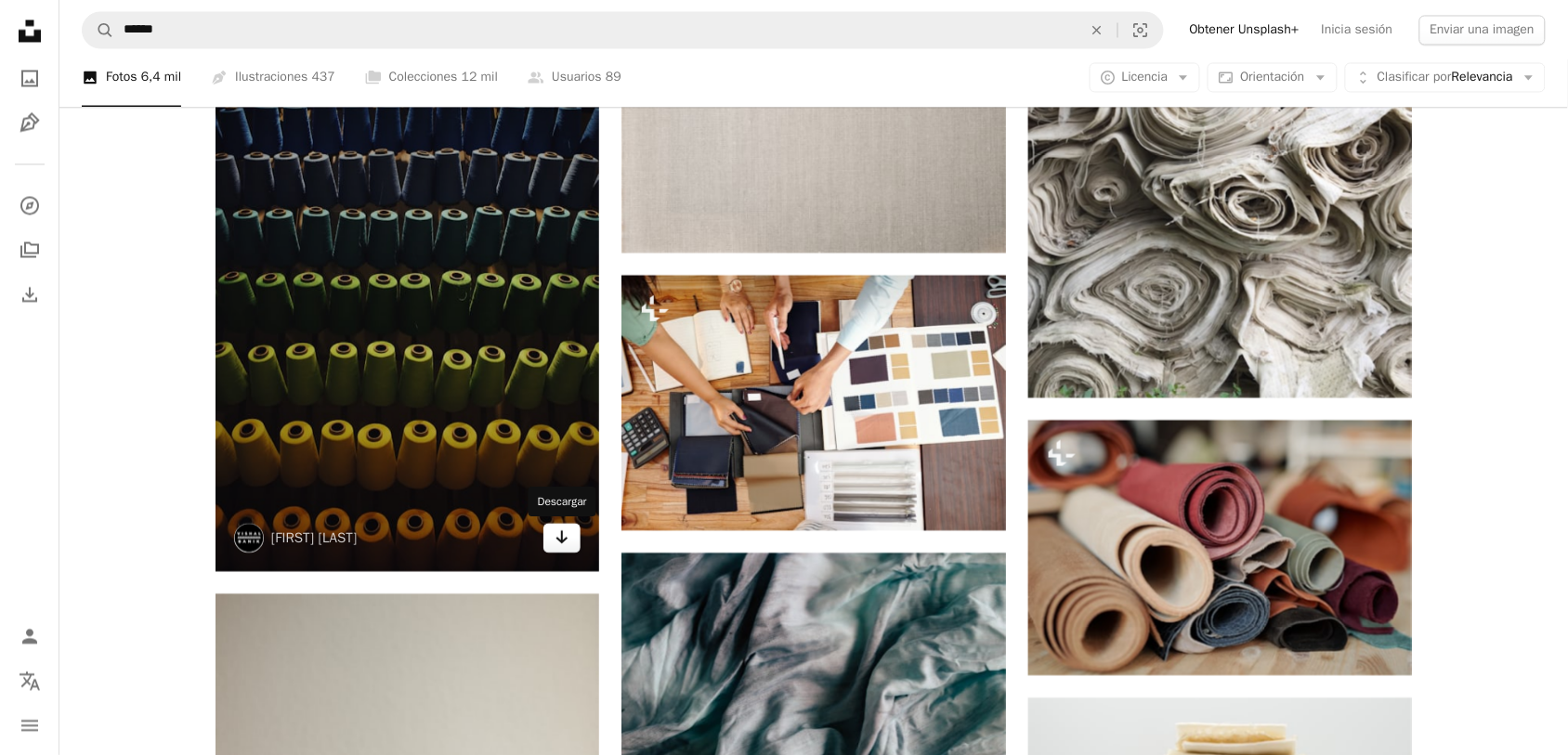 click 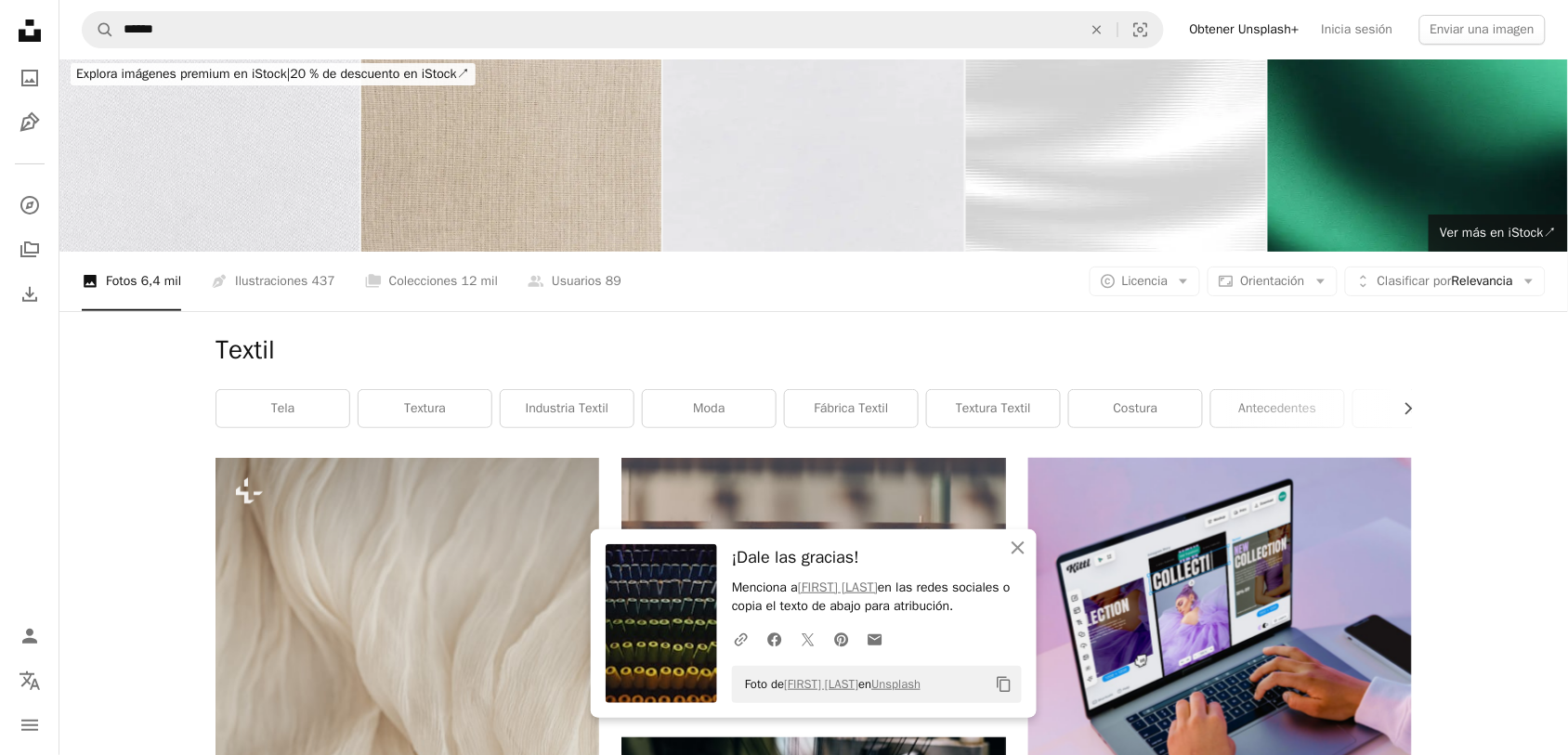 scroll, scrollTop: 0, scrollLeft: 0, axis: both 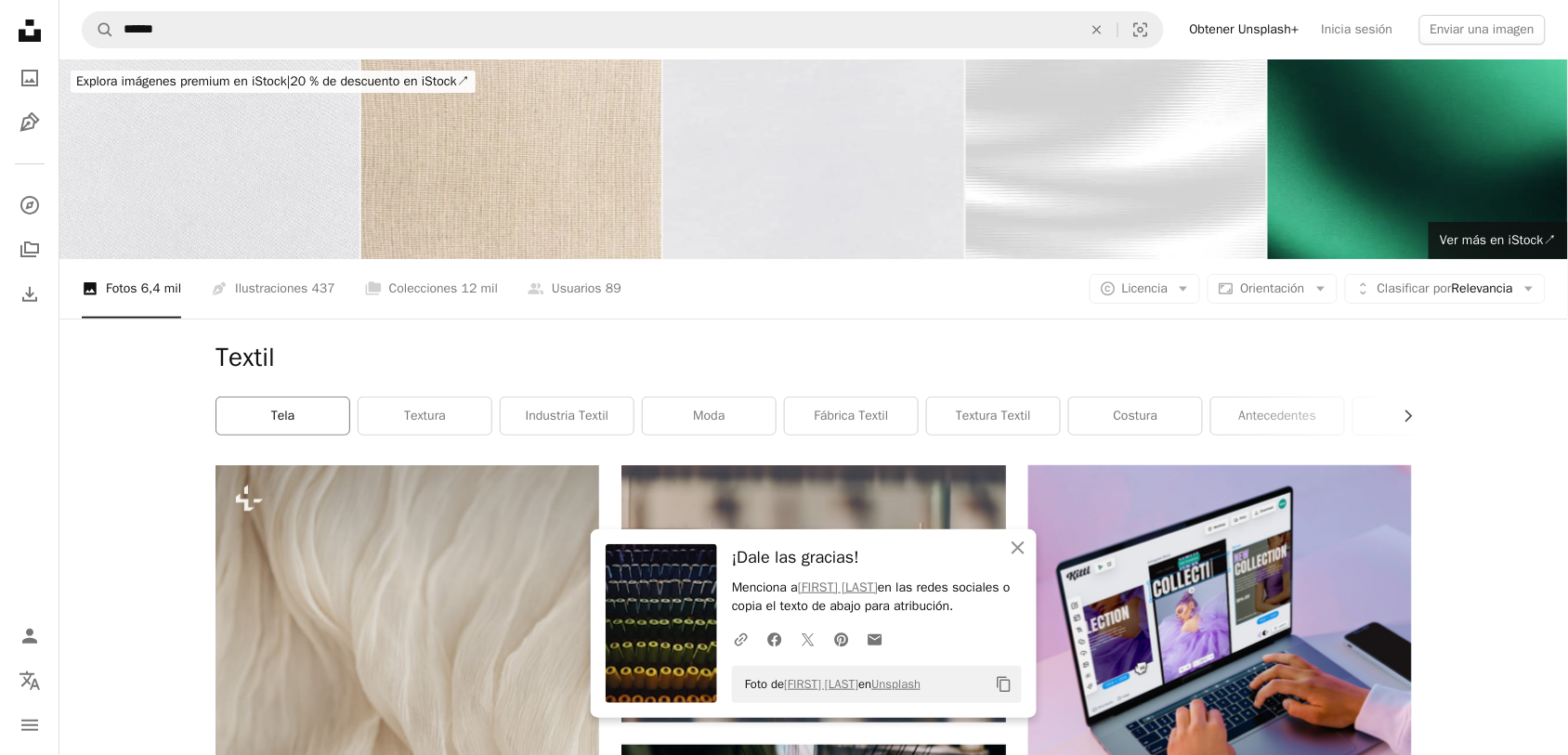click on "tela" at bounding box center (282, 416) 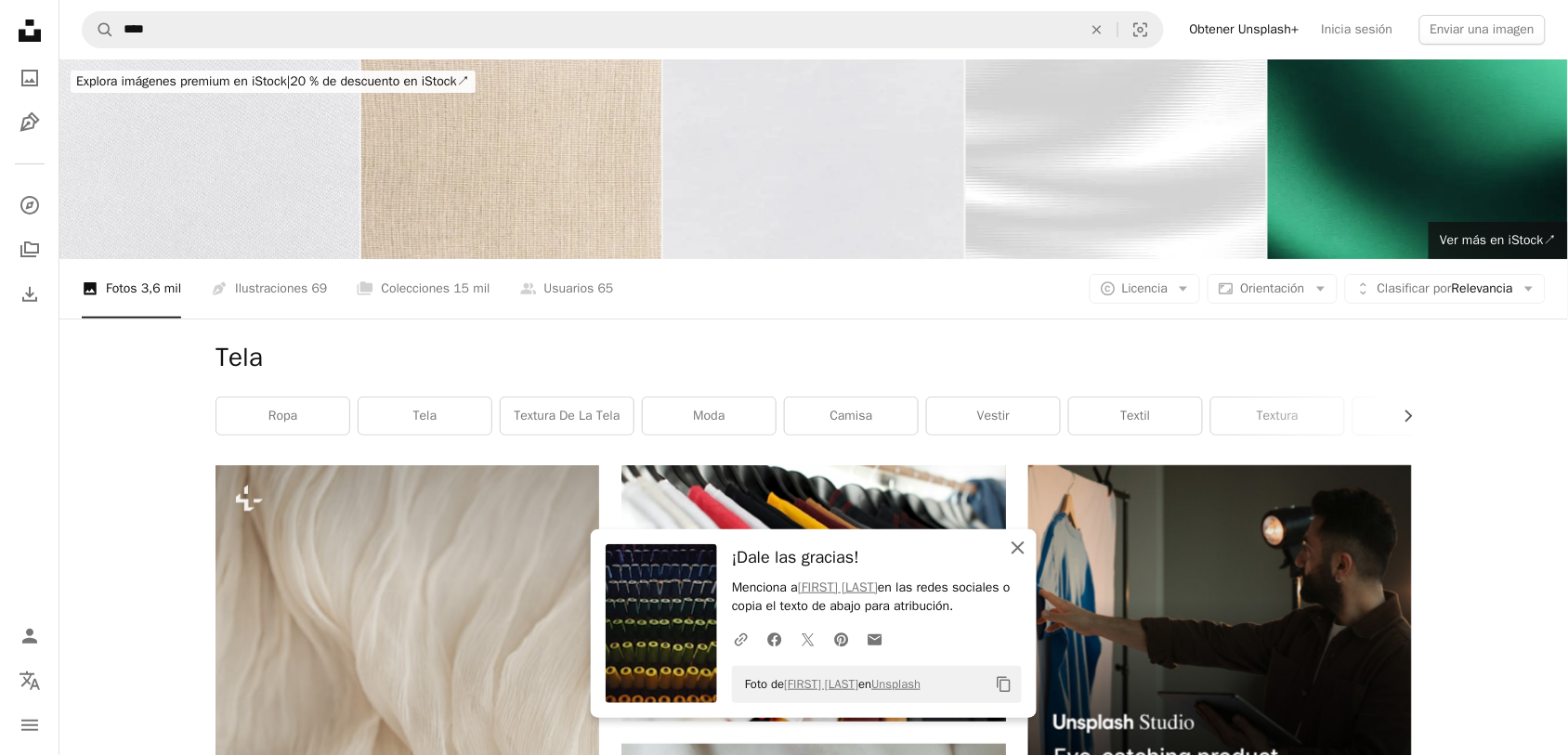 click on "An X shape" 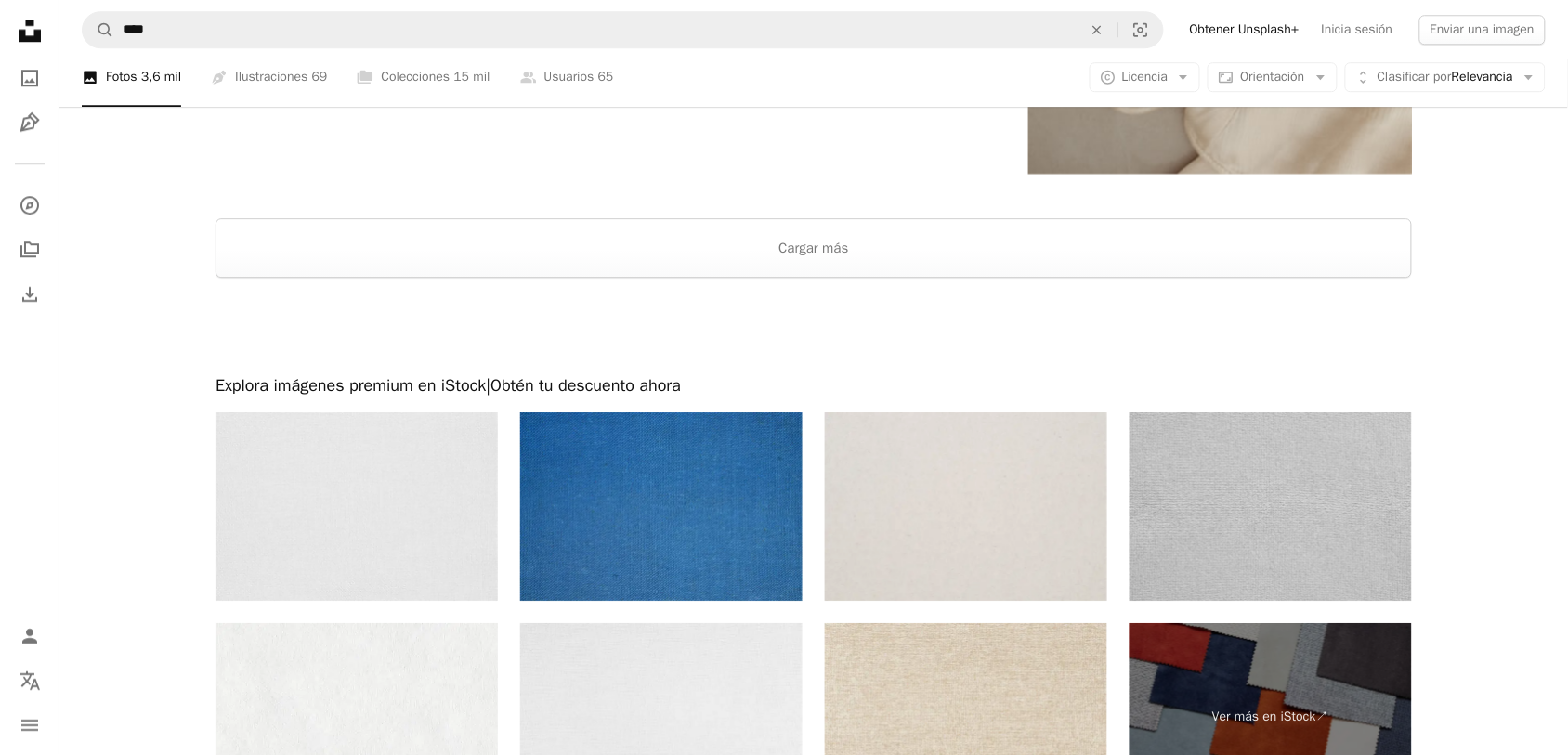 scroll, scrollTop: 3715, scrollLeft: 0, axis: vertical 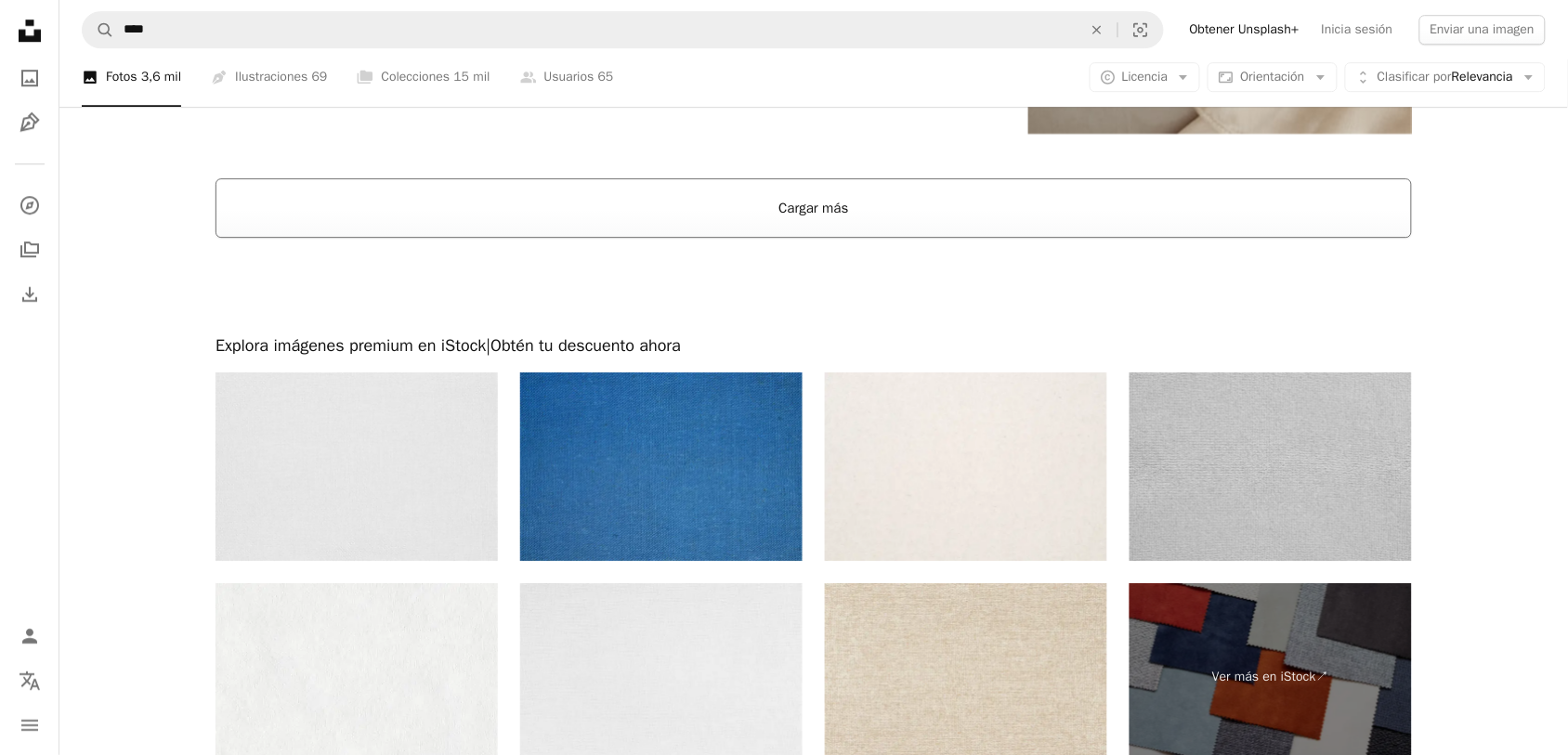 click on "Cargar más" at bounding box center (814, 208) 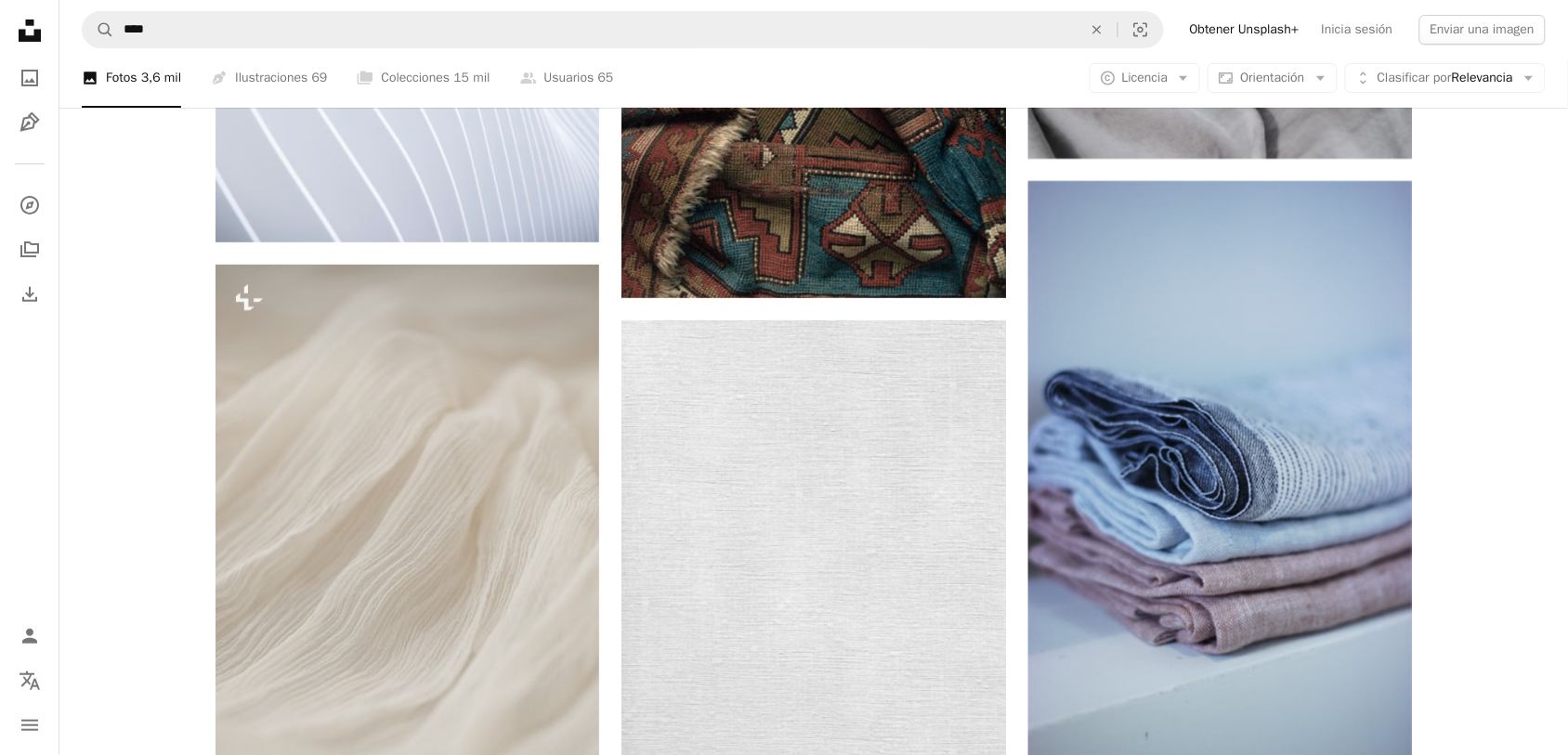 scroll, scrollTop: 4063, scrollLeft: 0, axis: vertical 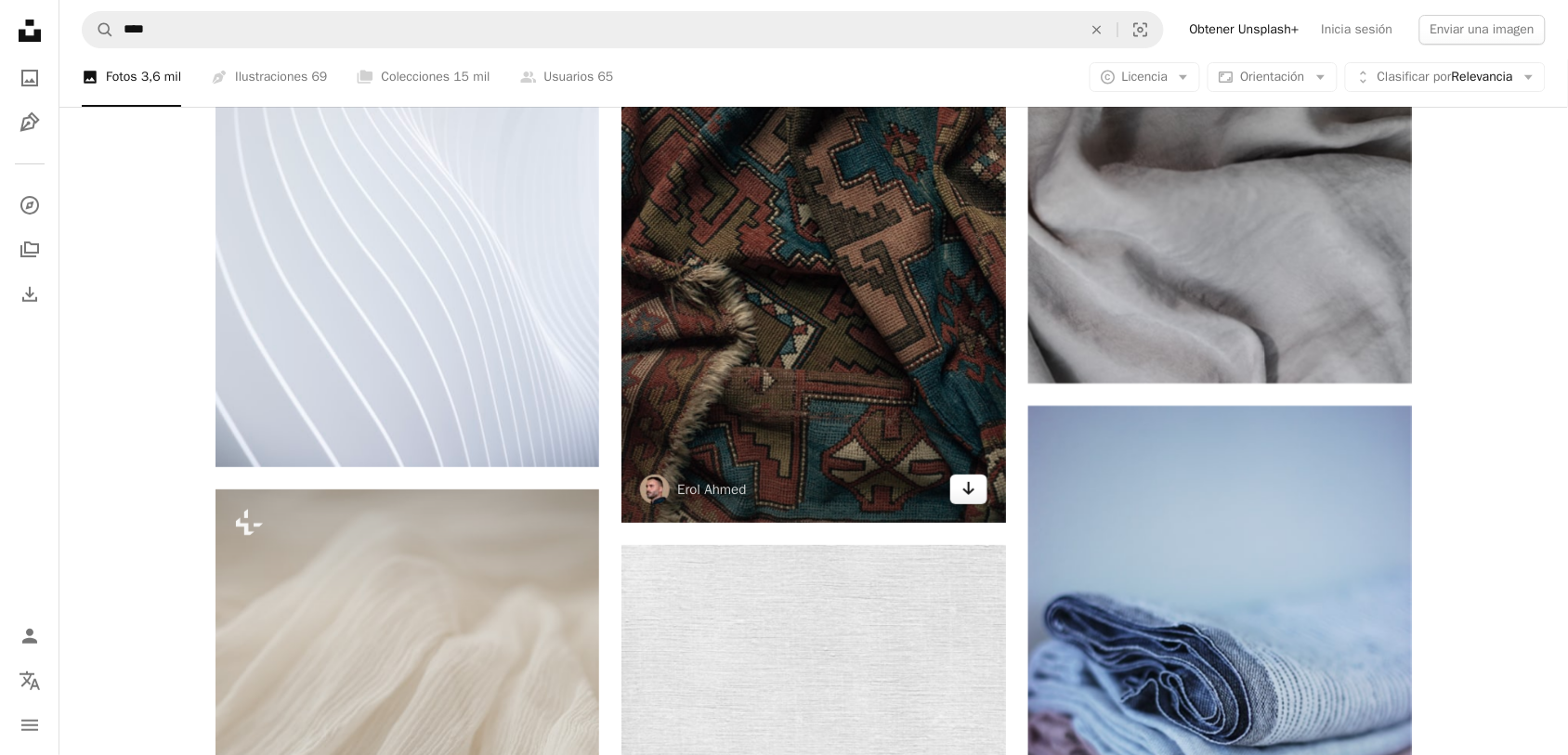 click on "Arrow pointing down" 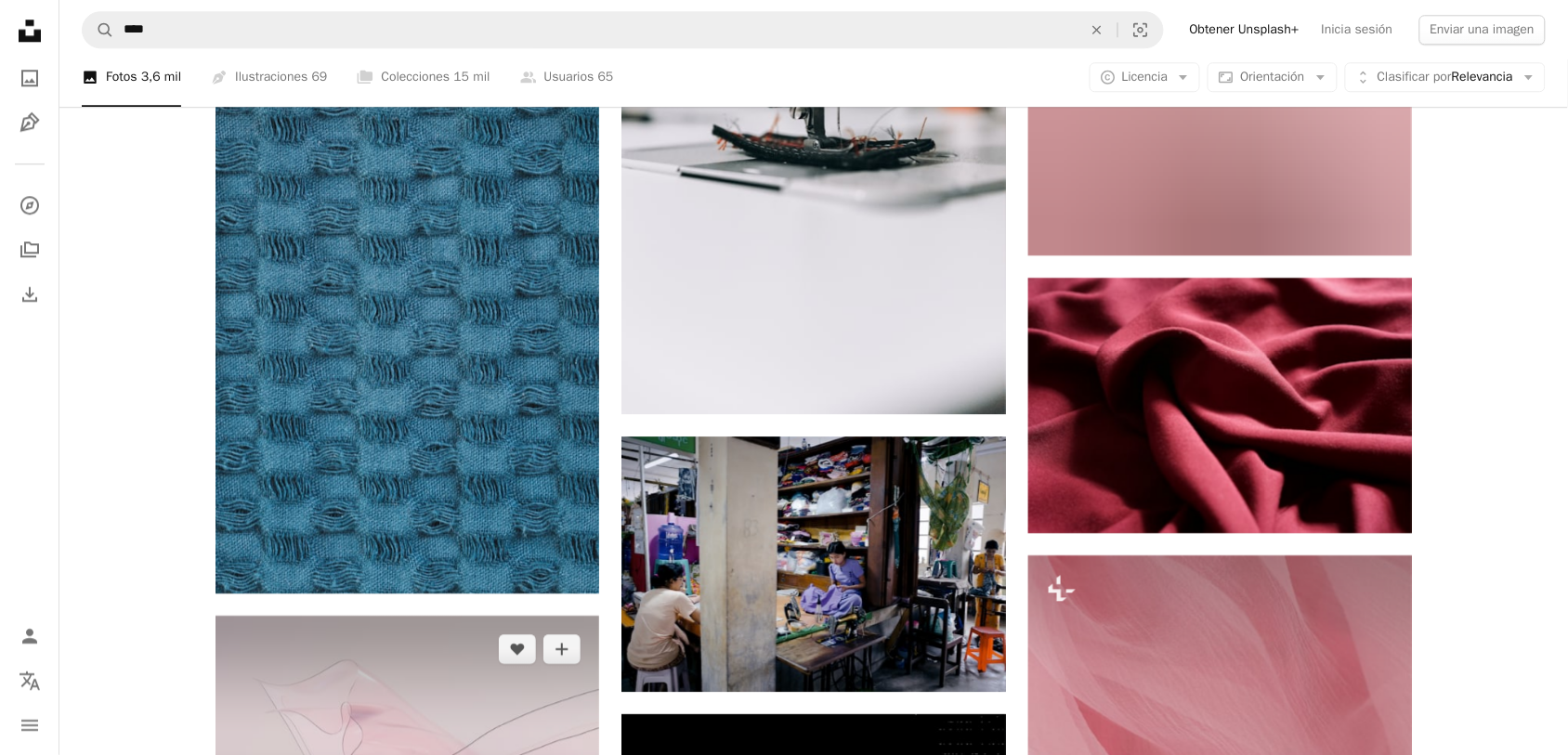 scroll, scrollTop: 5688, scrollLeft: 0, axis: vertical 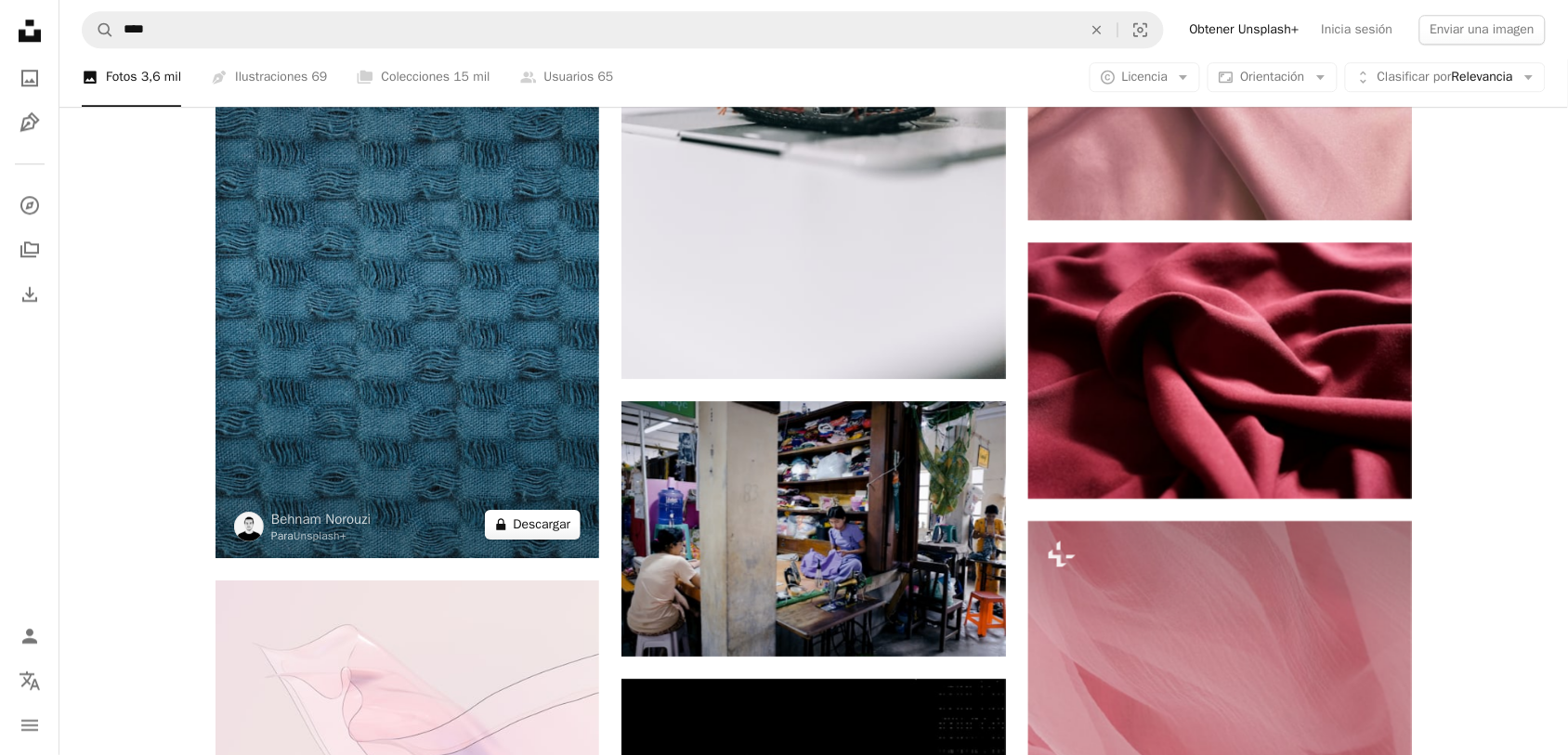 click on "A lock   Descargar" at bounding box center (533, 525) 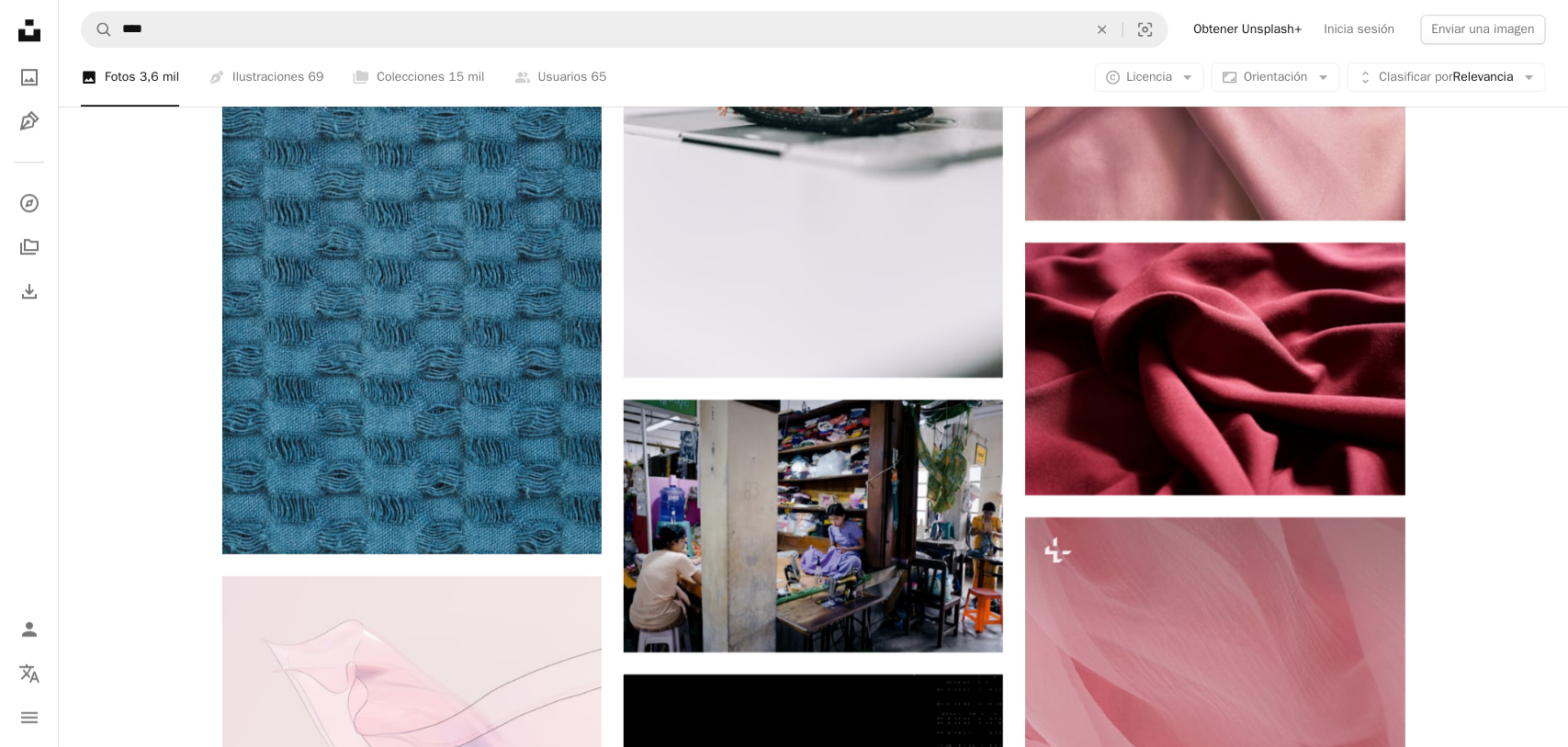 click on "An X shape" at bounding box center (18, 18) 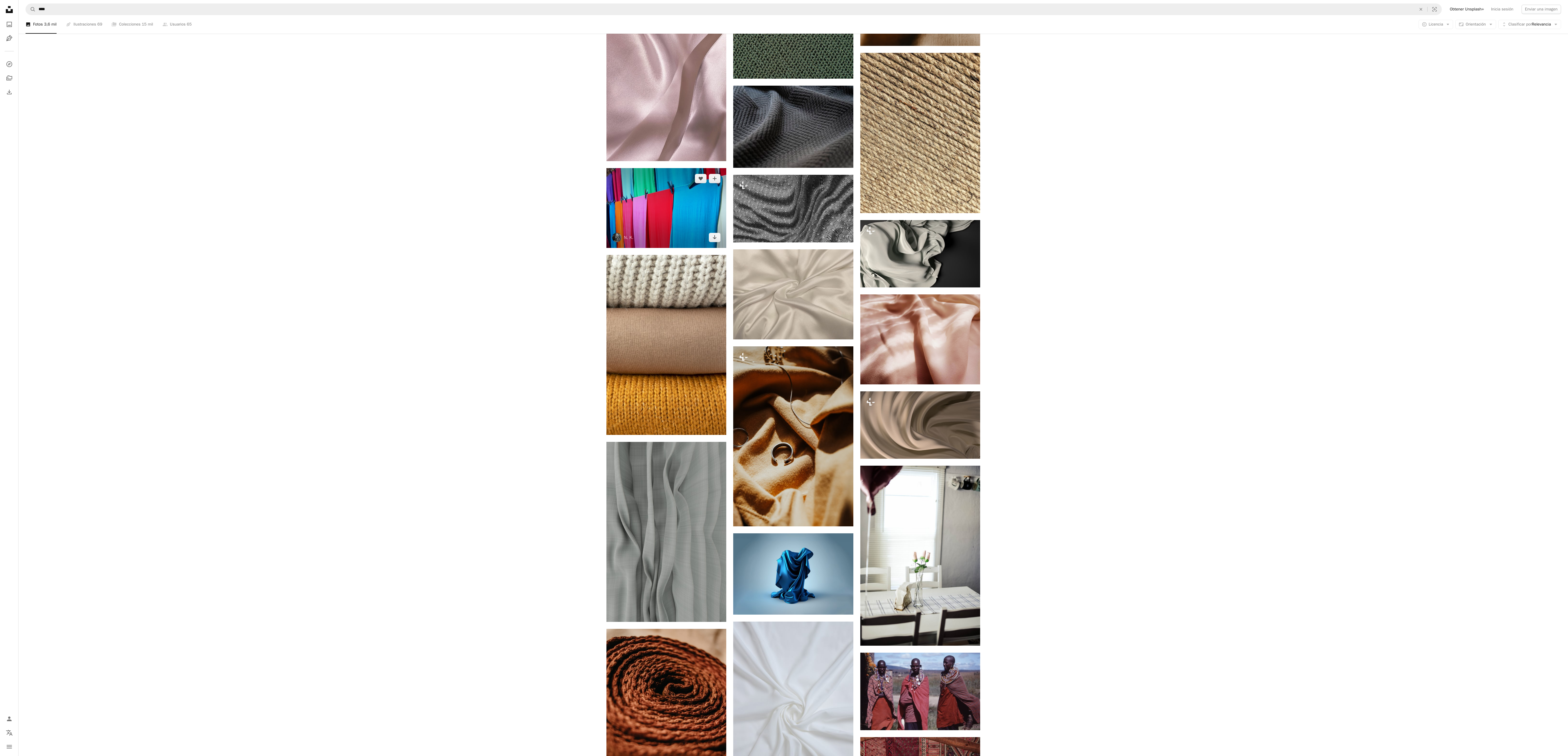 scroll, scrollTop: 5415, scrollLeft: 0, axis: vertical 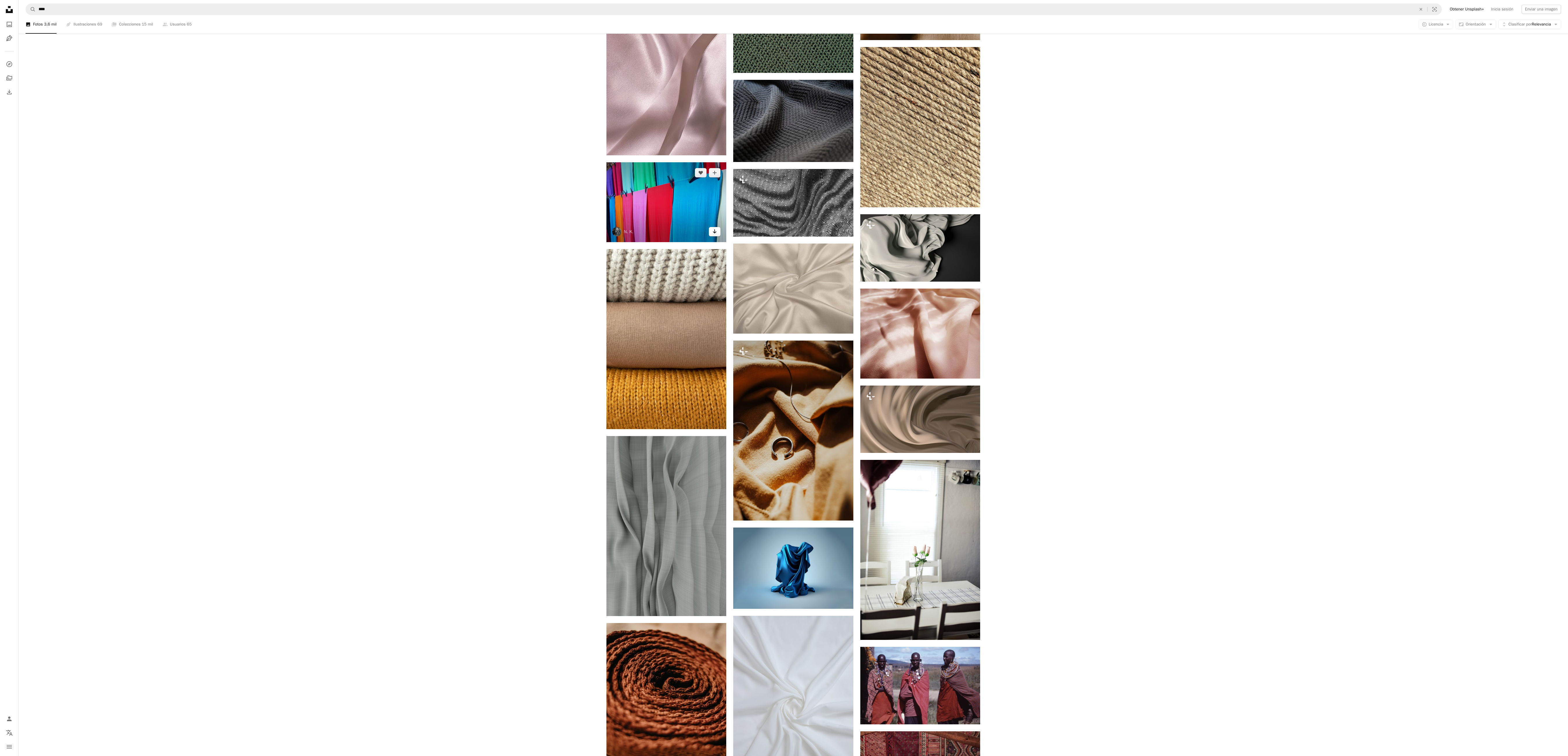 click on "Arrow pointing down" at bounding box center [715, 232] 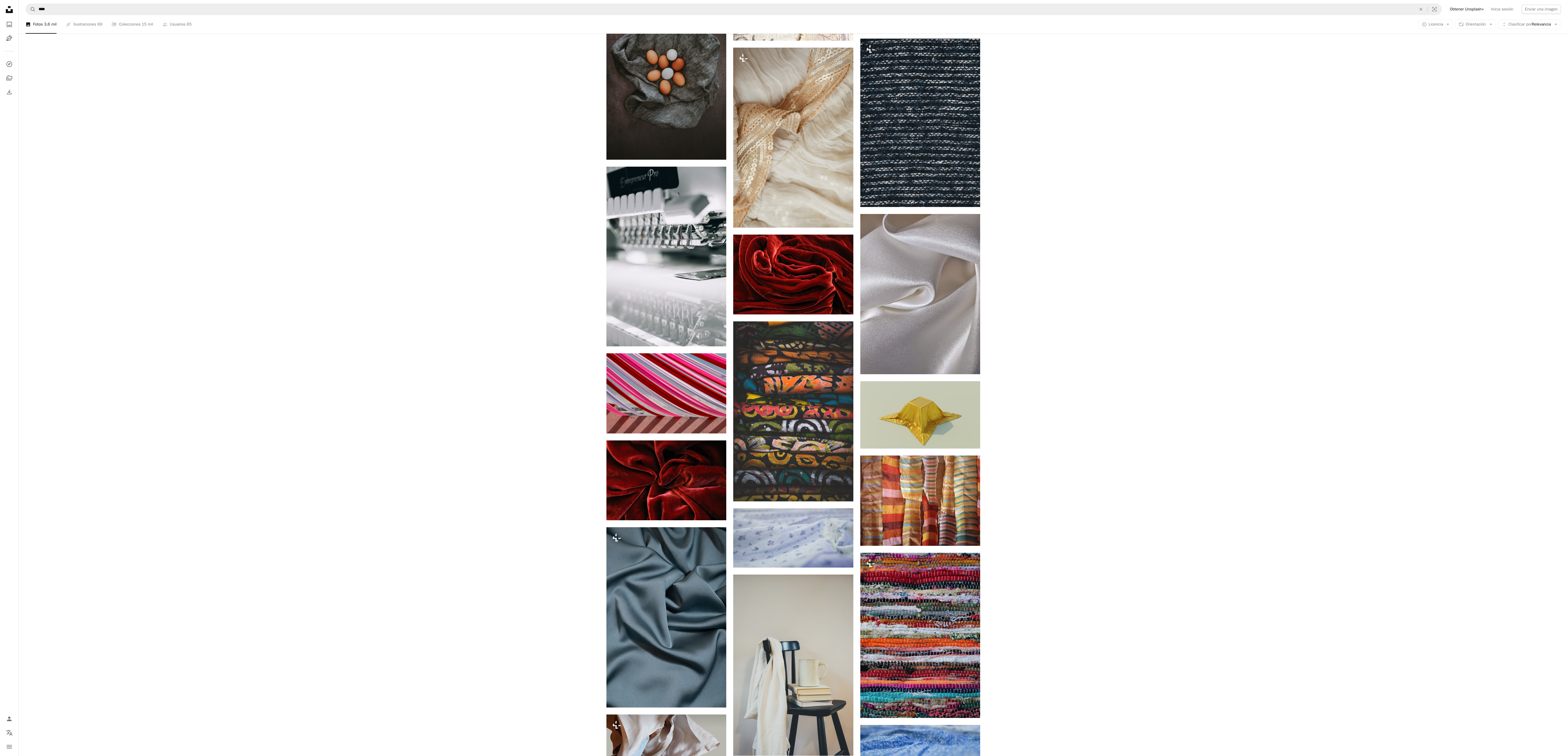 scroll, scrollTop: 6560, scrollLeft: 0, axis: vertical 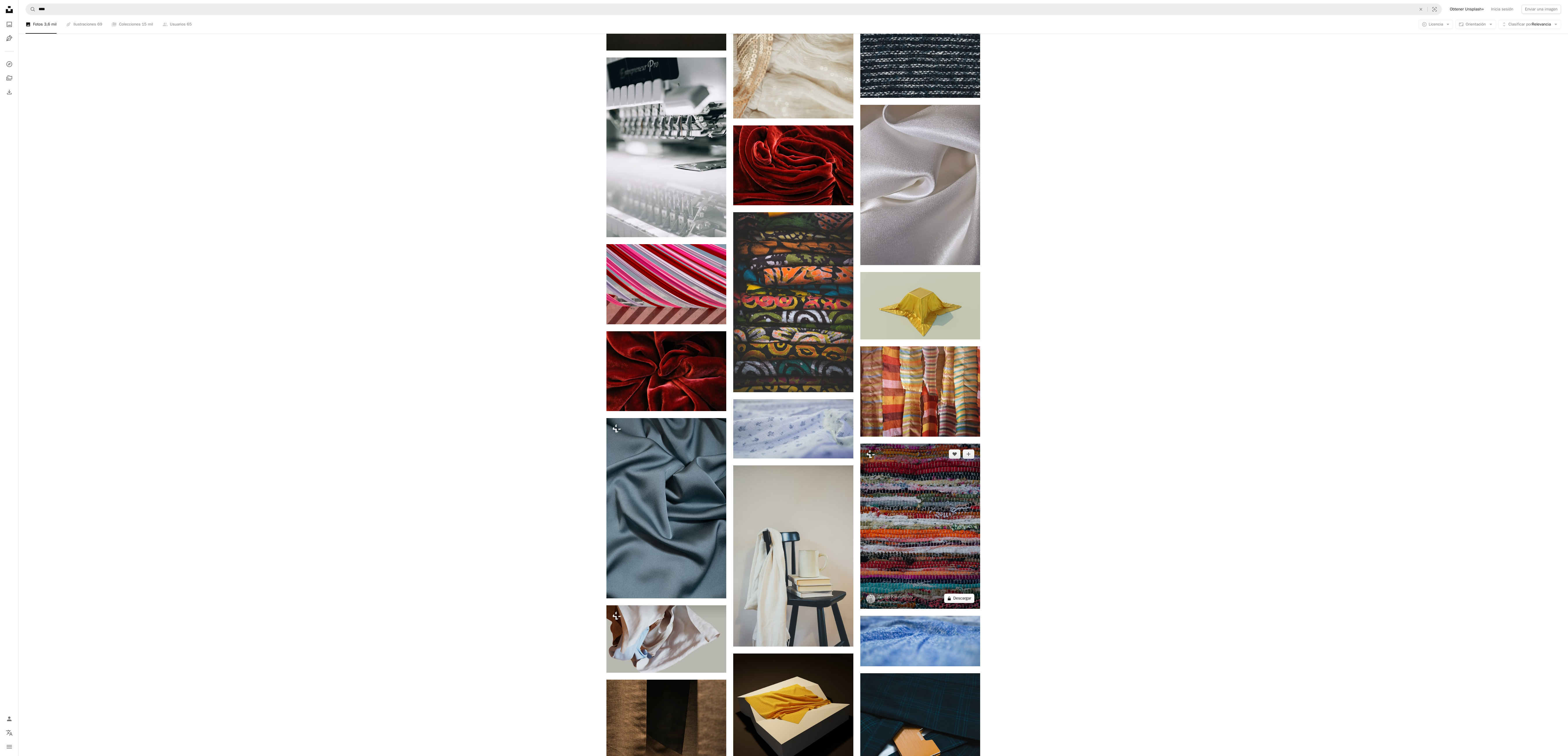 click on "A lock   Descargar" at bounding box center (959, 598) 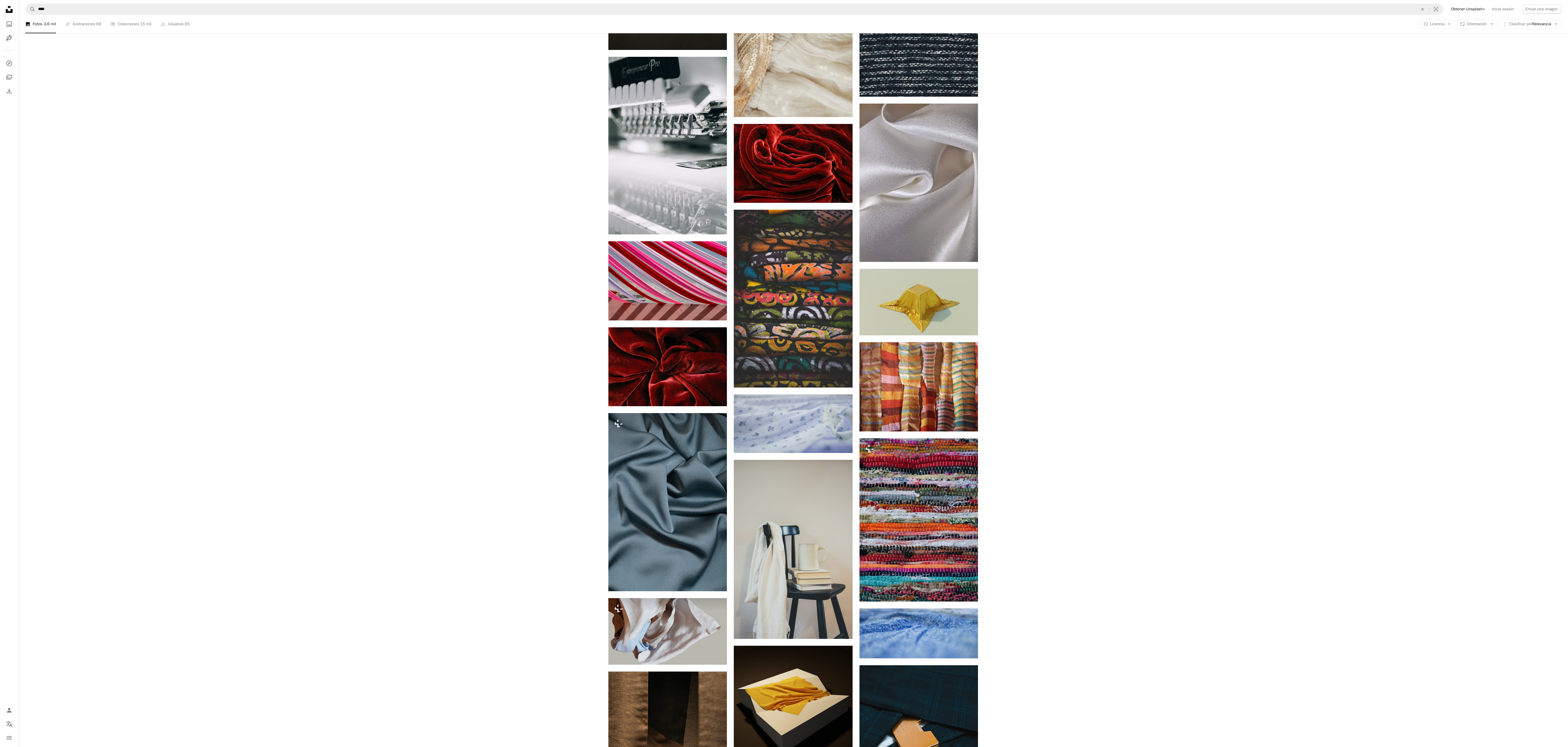 click on "An X shape" at bounding box center [6, 6] 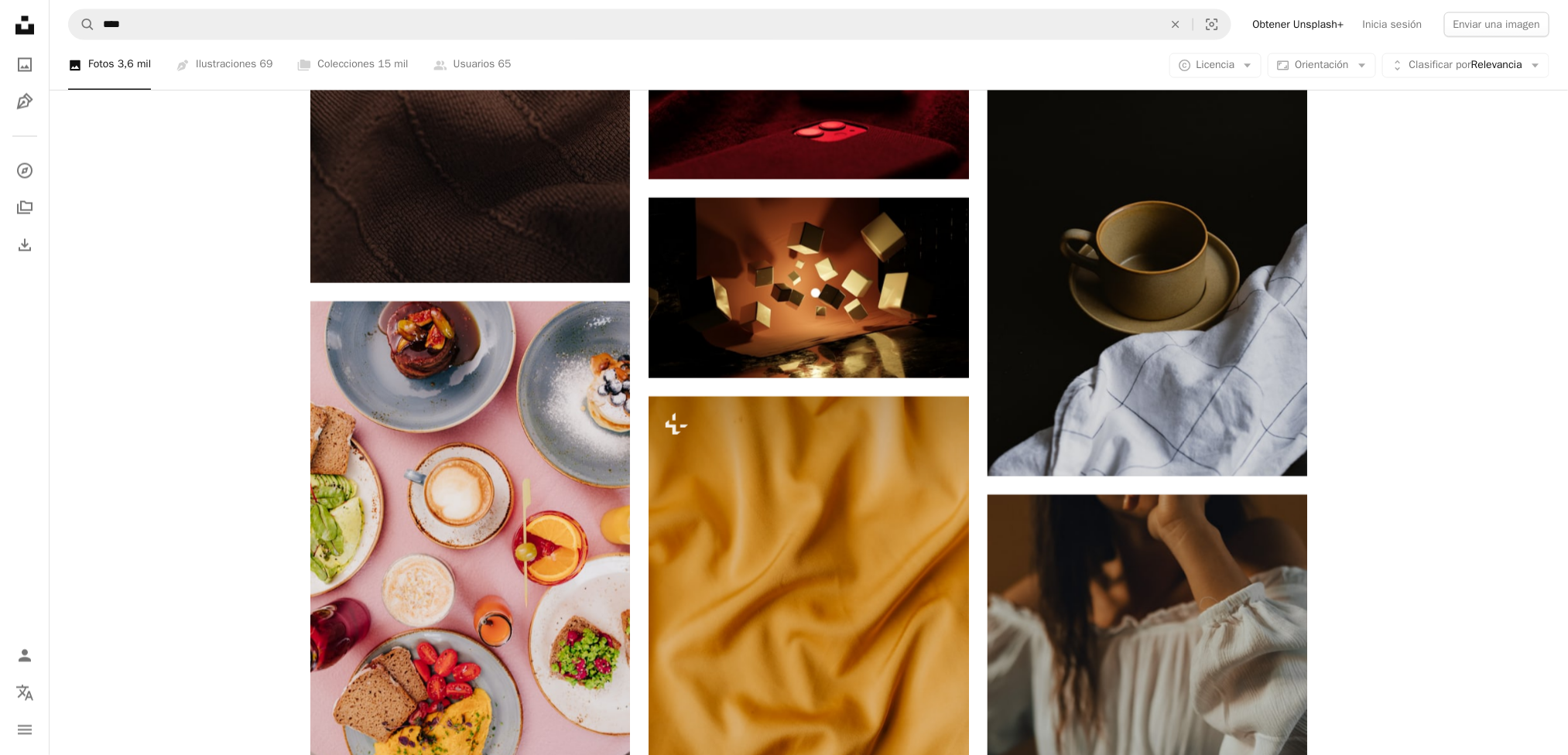 scroll, scrollTop: 30244, scrollLeft: 0, axis: vertical 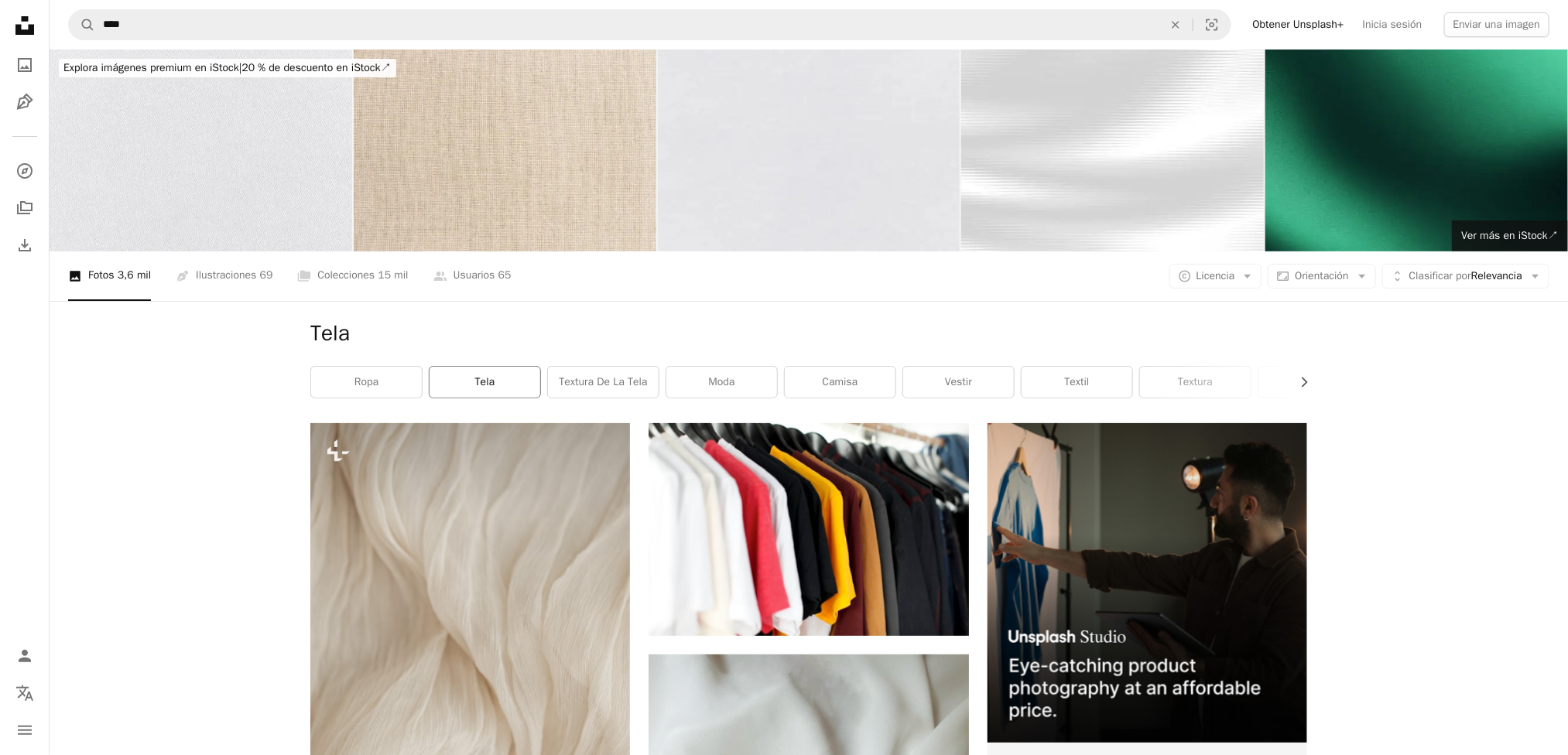 click on "tela" at bounding box center [484, 382] 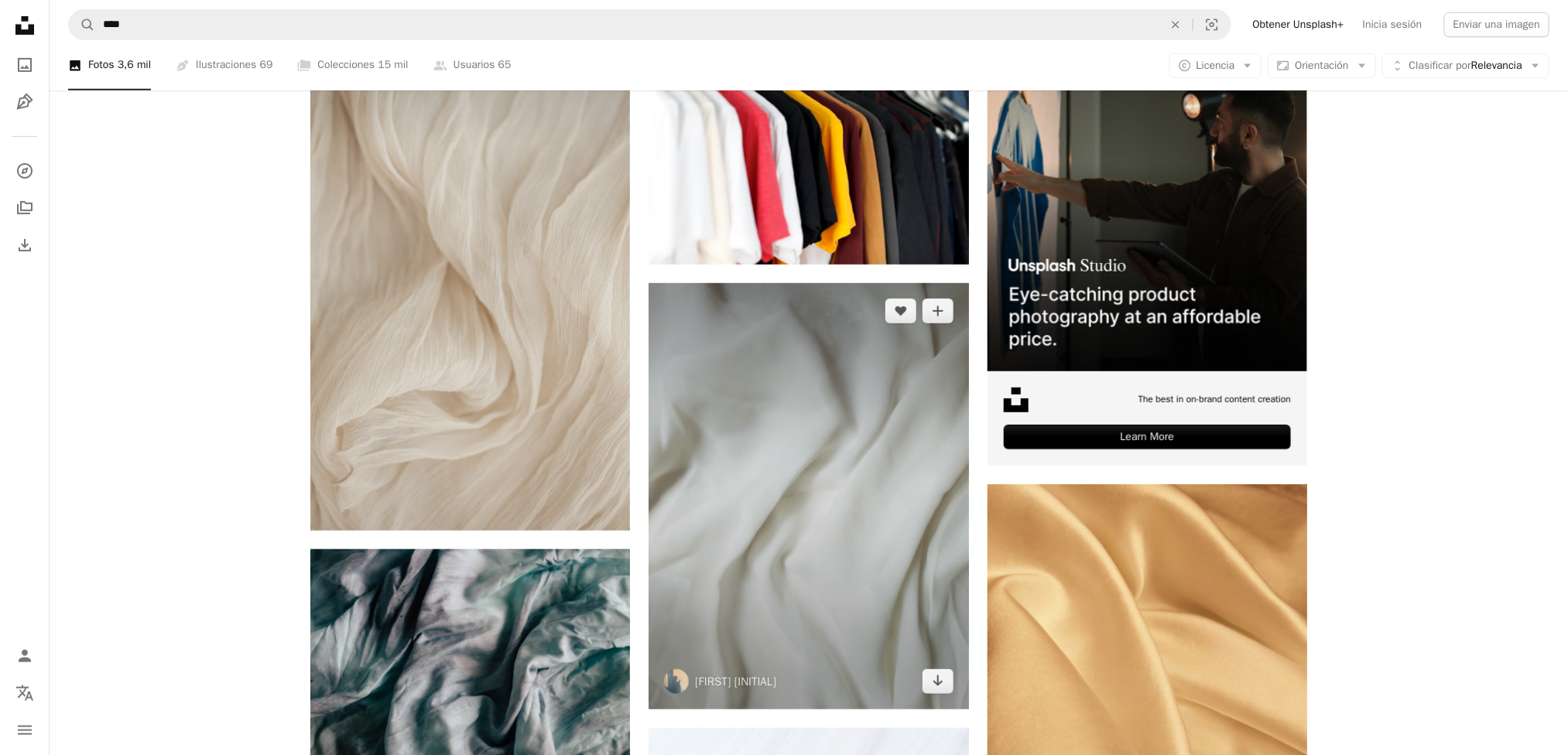 scroll, scrollTop: 0, scrollLeft: 0, axis: both 